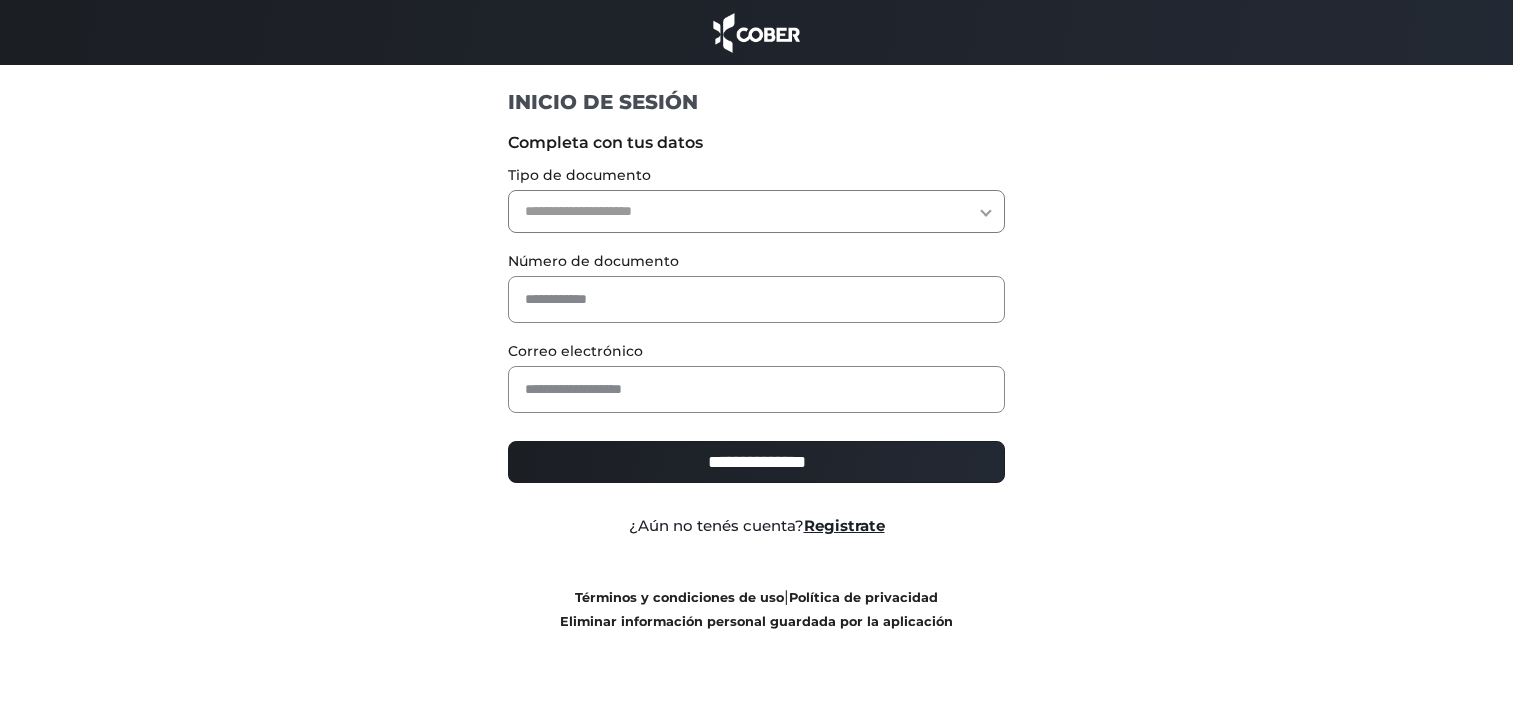 scroll, scrollTop: 0, scrollLeft: 0, axis: both 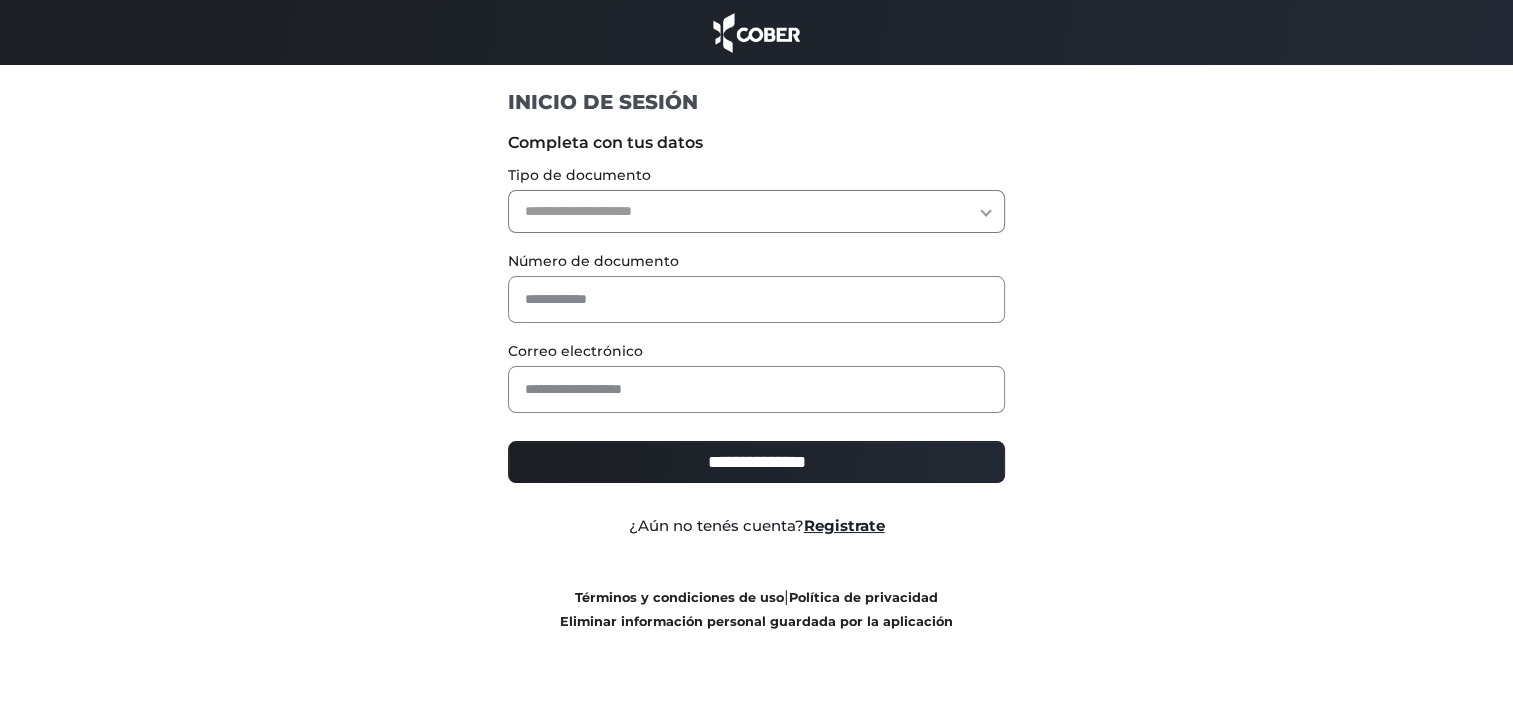 click on "**********" at bounding box center [756, 211] 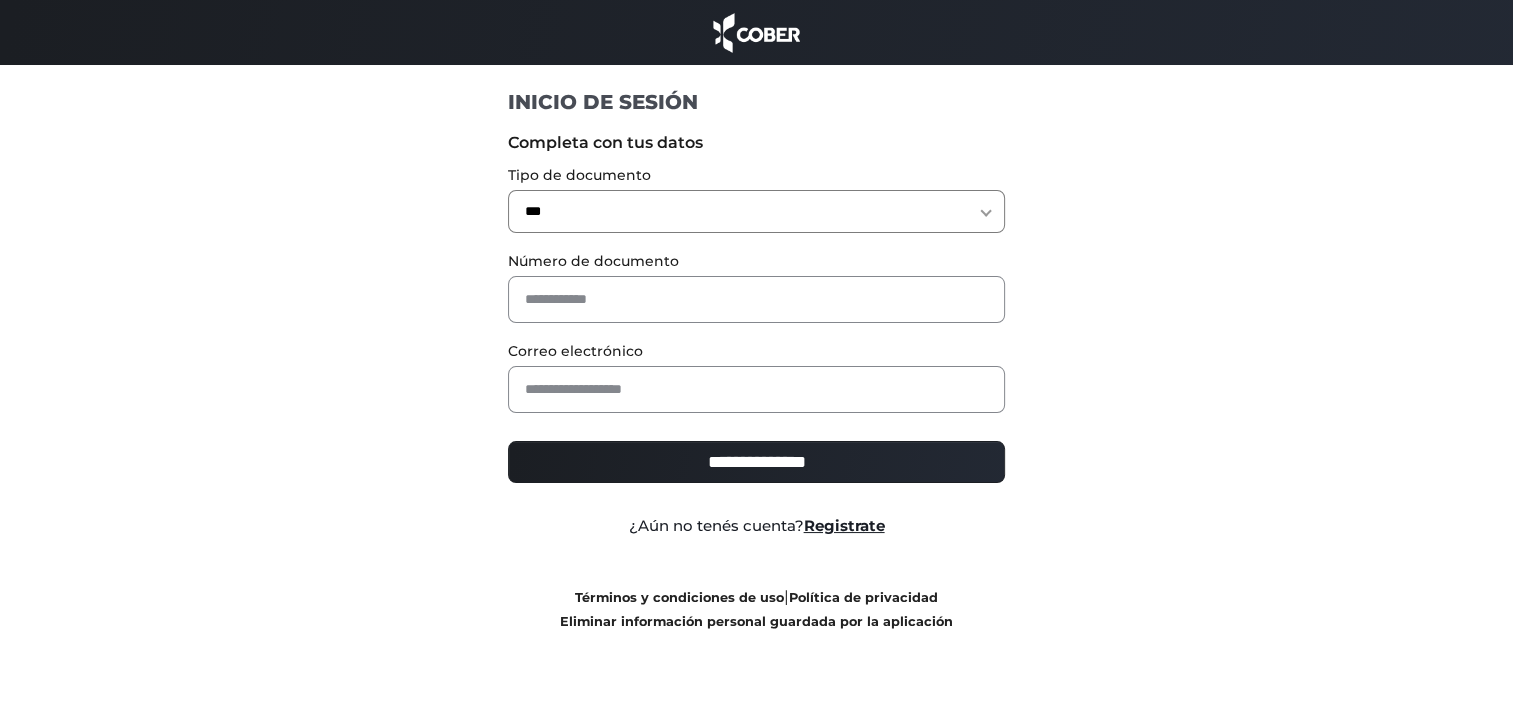 click on "**********" at bounding box center [756, 211] 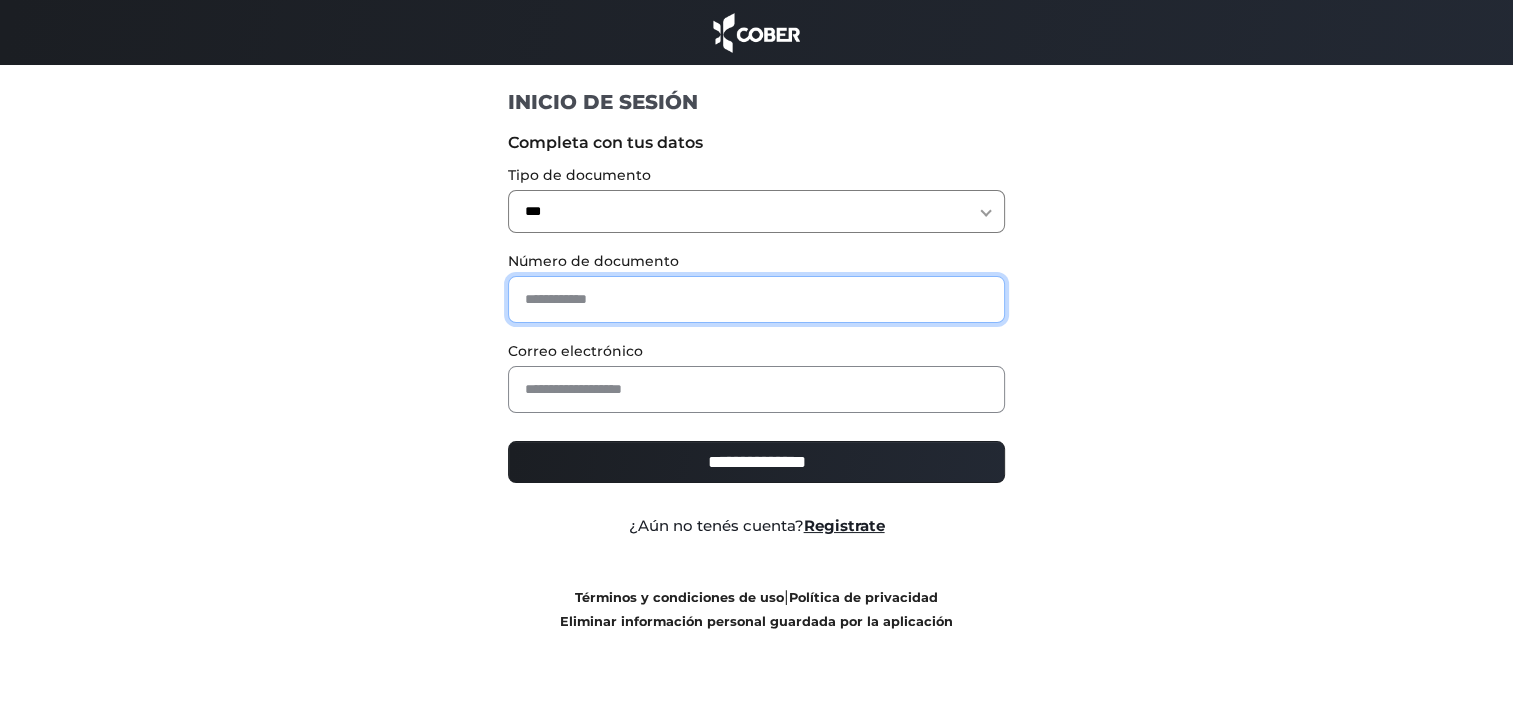 click at bounding box center [756, 299] 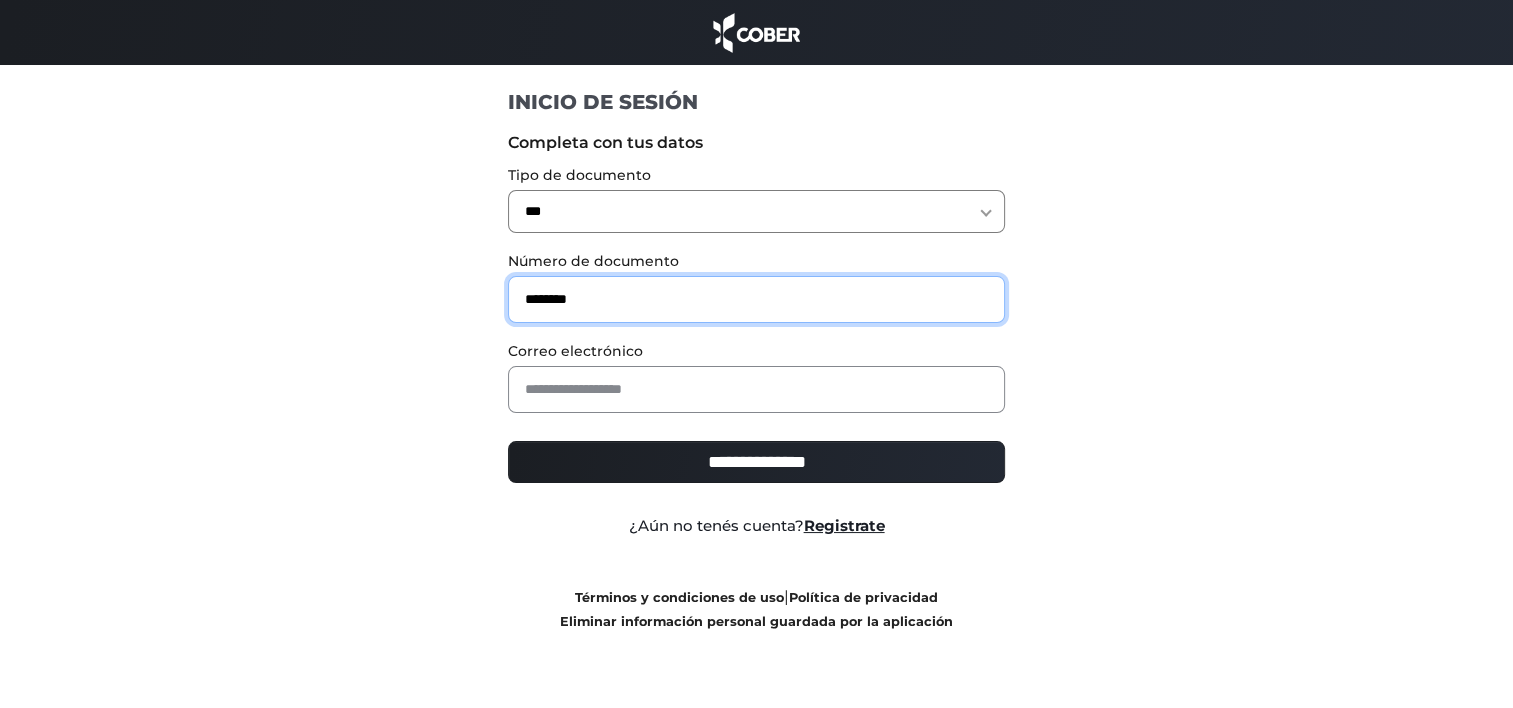 type on "********" 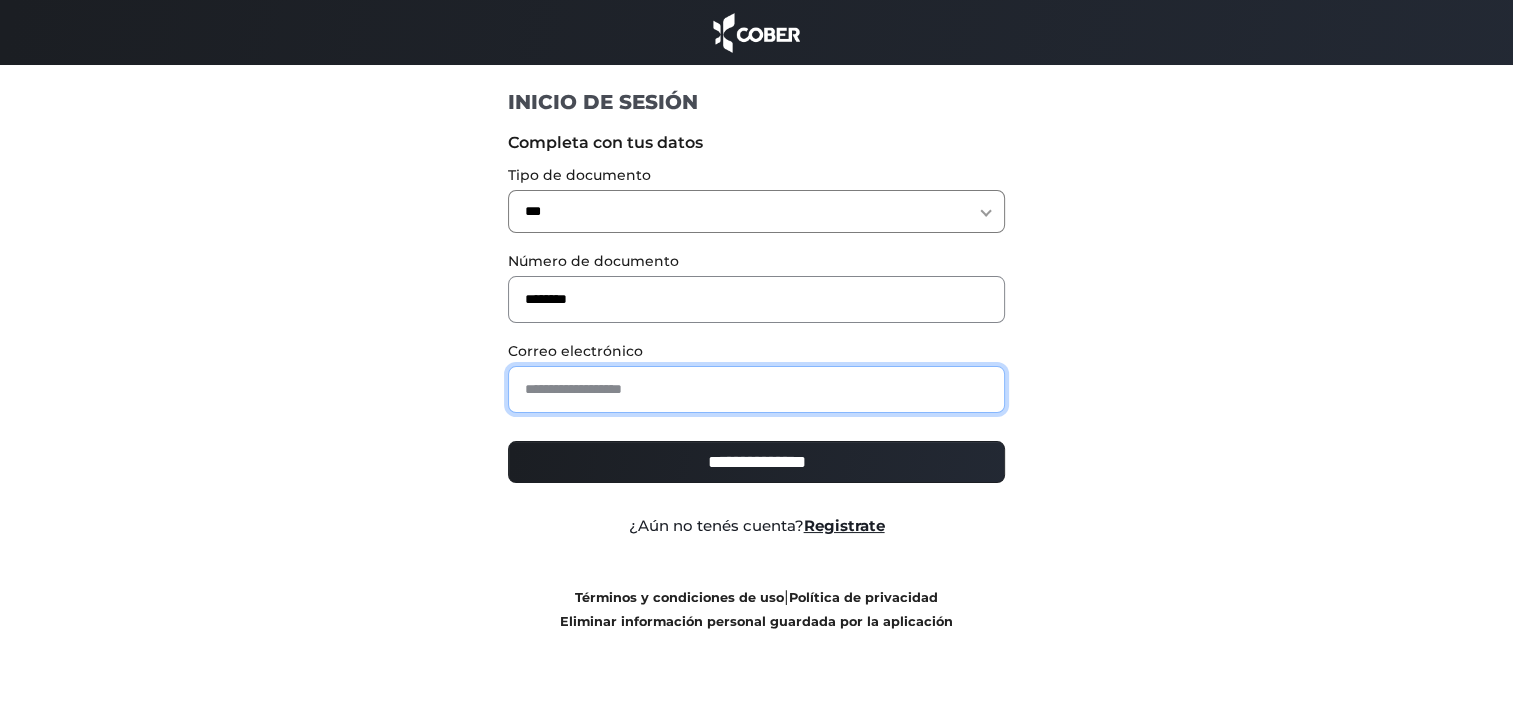 click at bounding box center [756, 389] 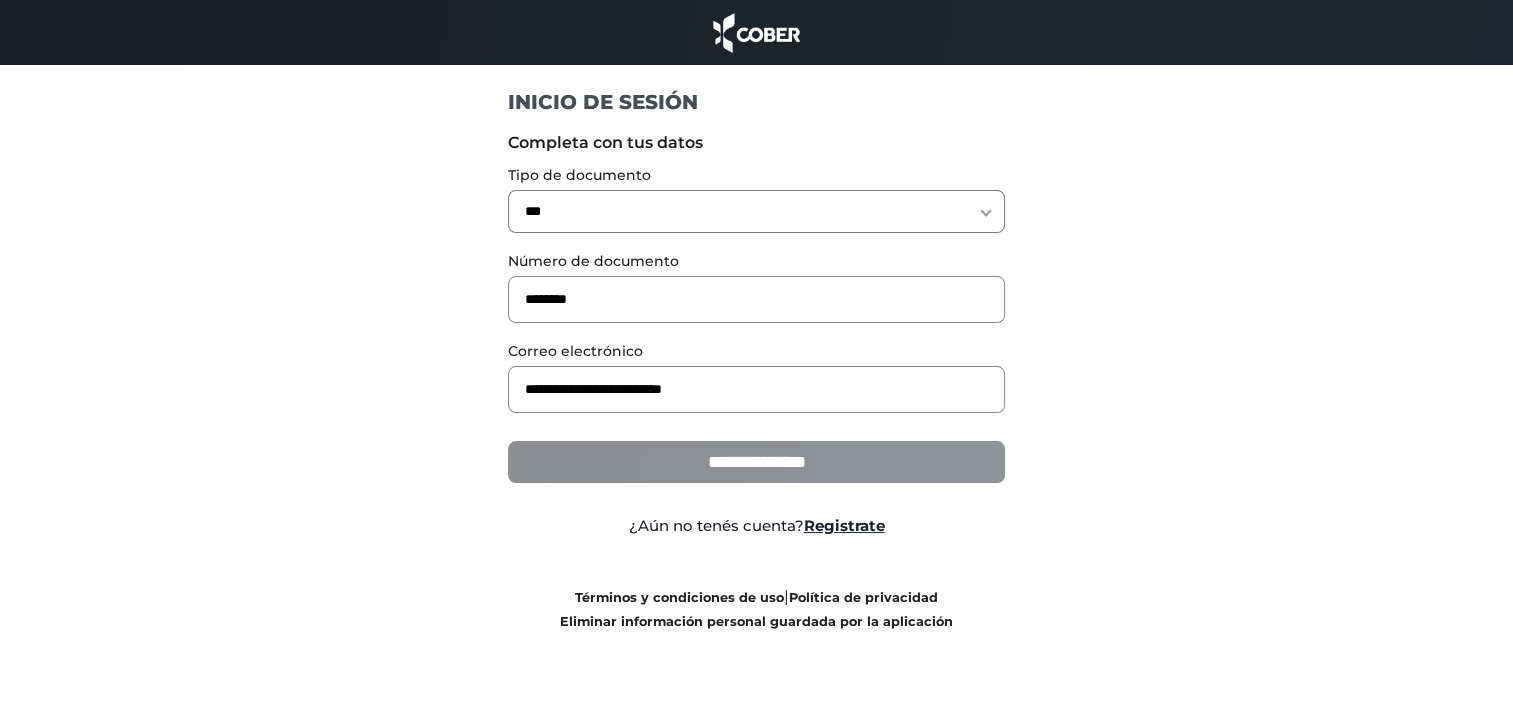 click on "**********" at bounding box center (756, 462) 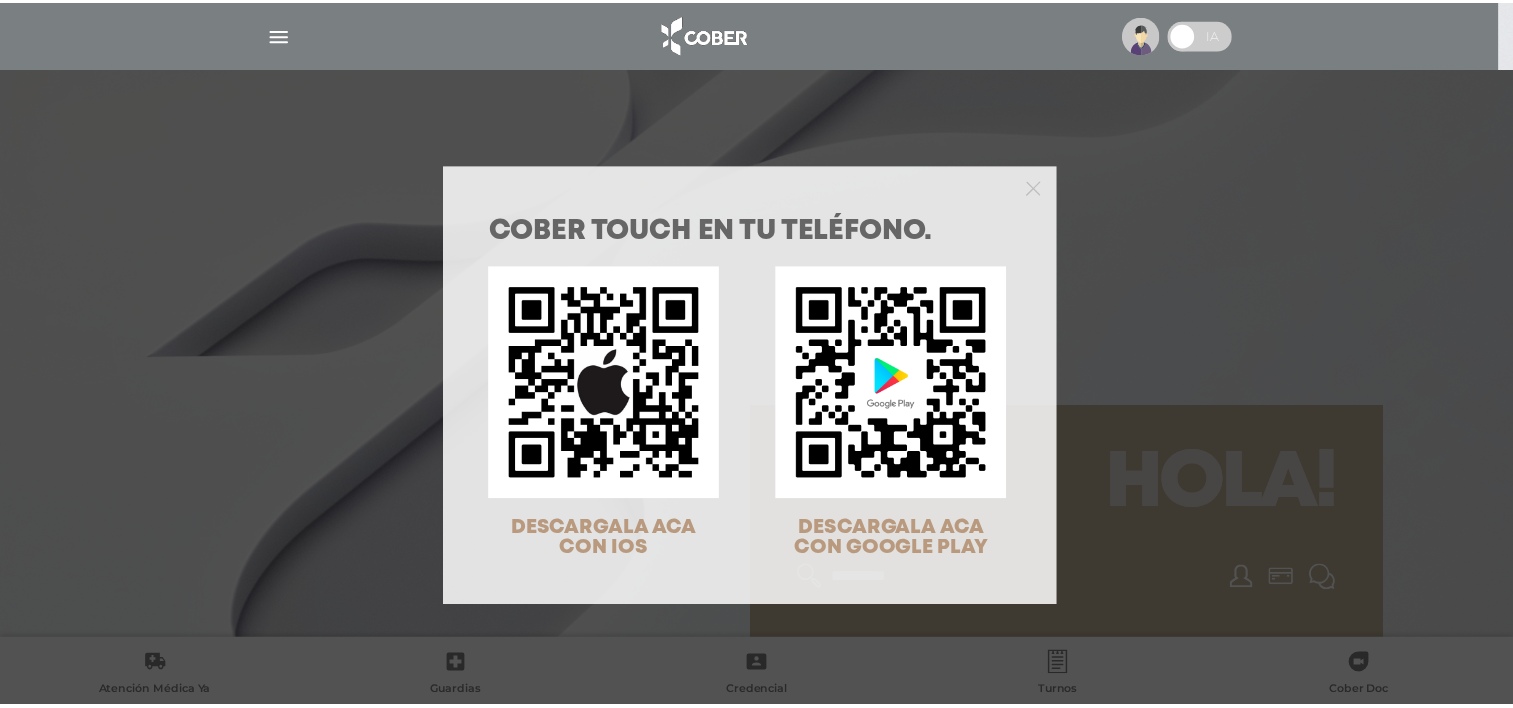 scroll, scrollTop: 0, scrollLeft: 0, axis: both 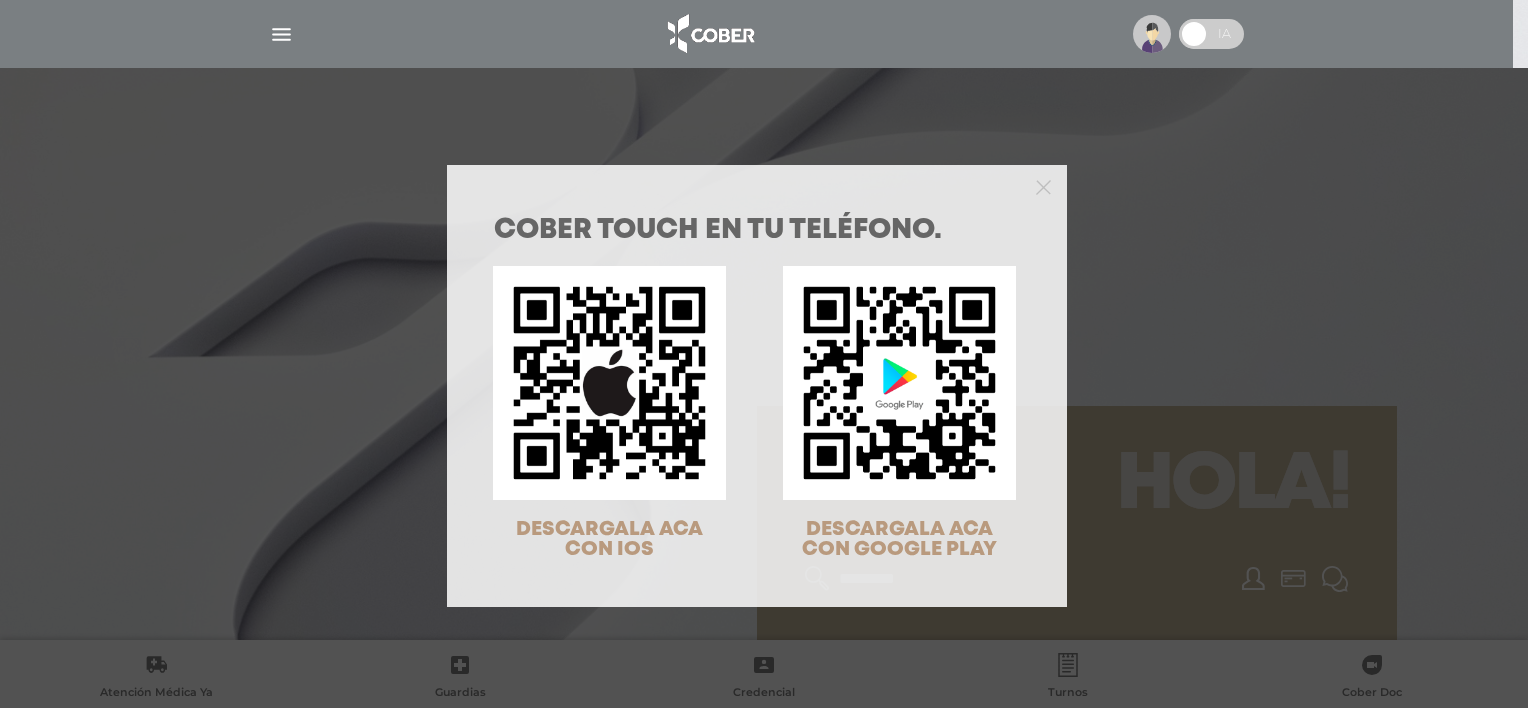 click on "COBER TOUCH en tu teléfono.
DESCARGALA ACA CON IOS
DESCARGALA ACA CON GOOGLE PLAY" at bounding box center (764, 354) 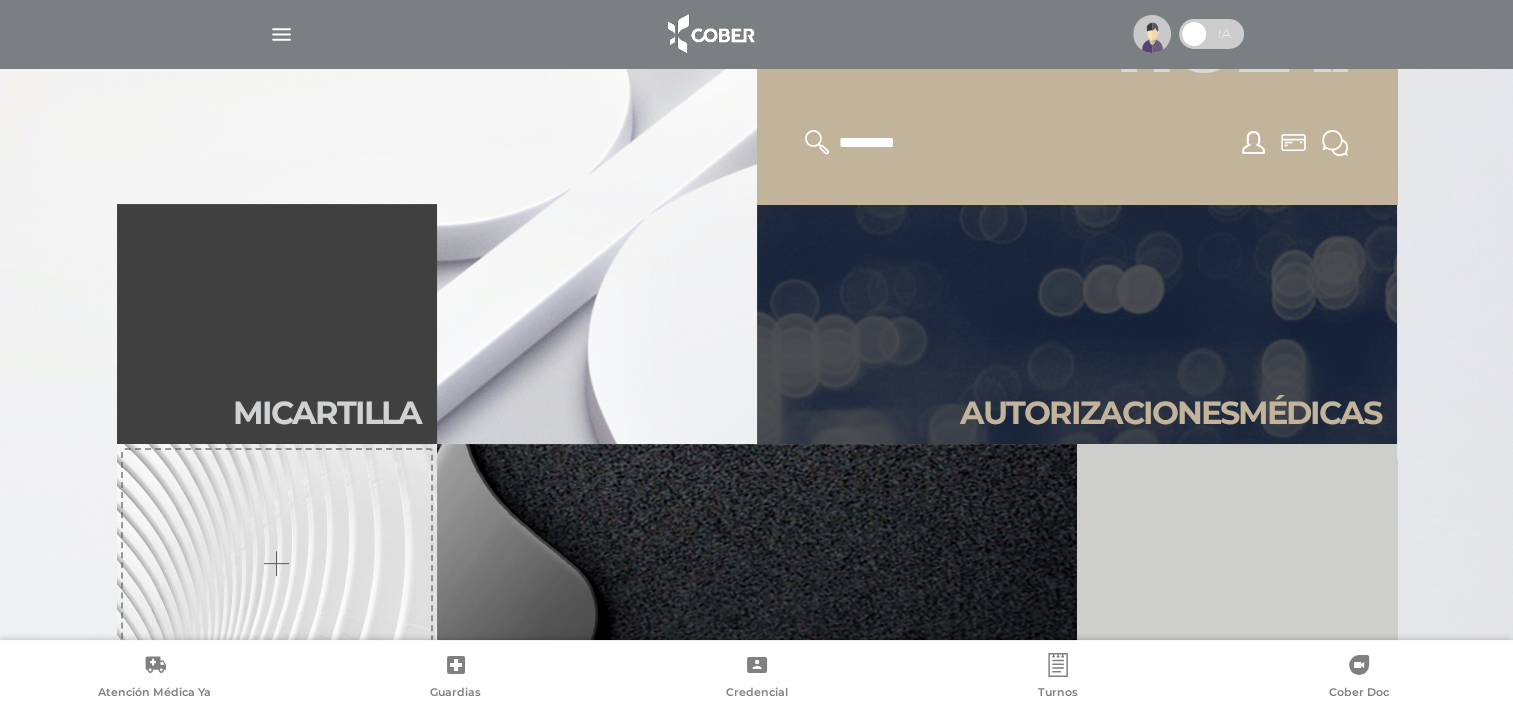 scroll, scrollTop: 480, scrollLeft: 0, axis: vertical 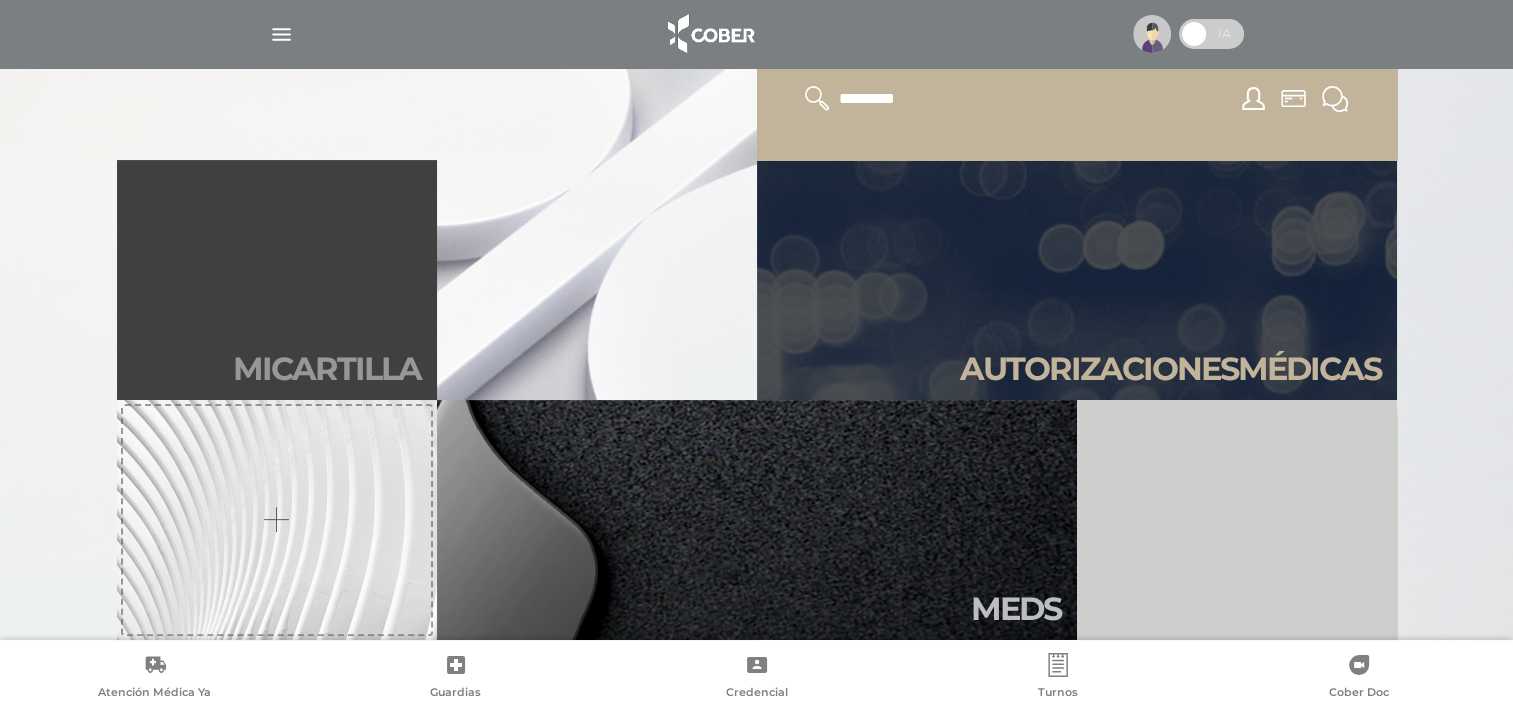 click on "Mi  car tilla" at bounding box center [277, 280] 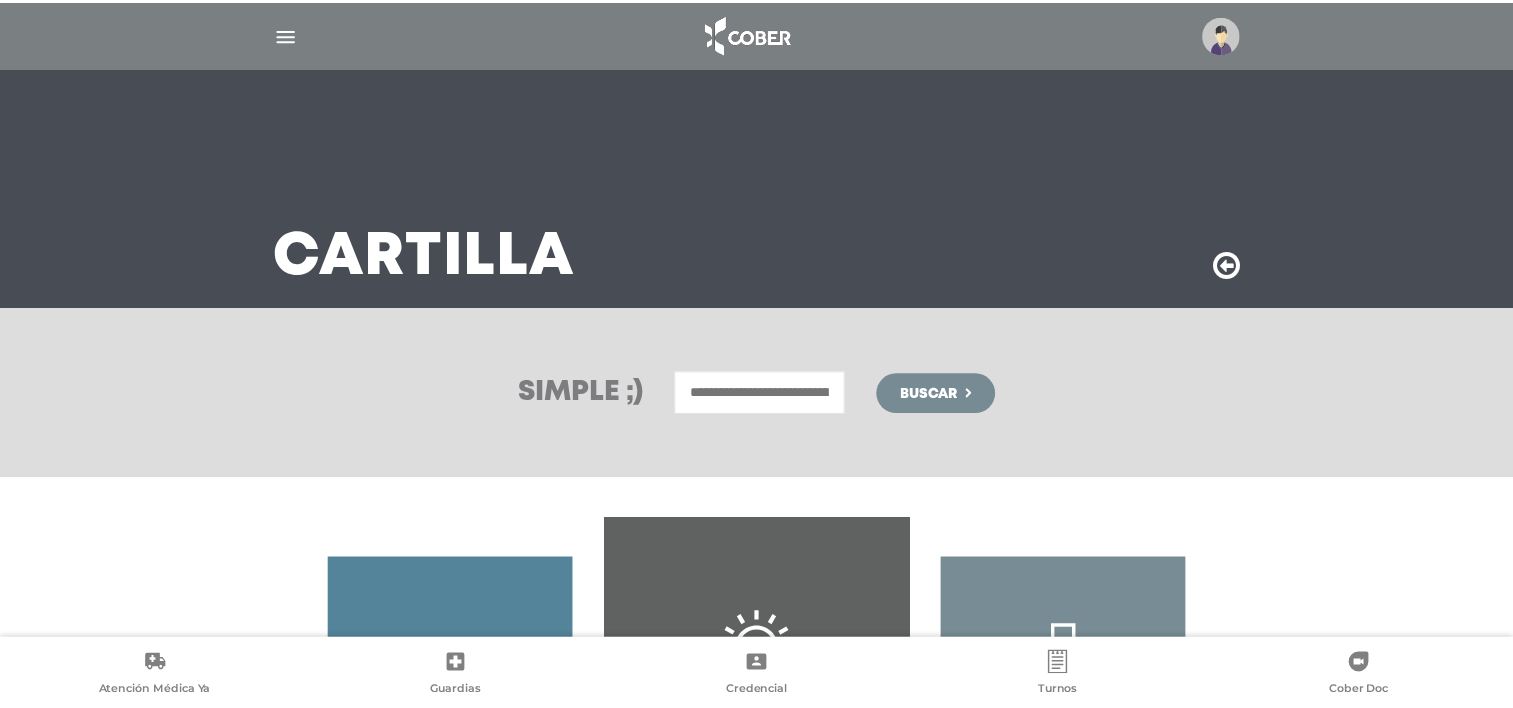 scroll, scrollTop: 0, scrollLeft: 0, axis: both 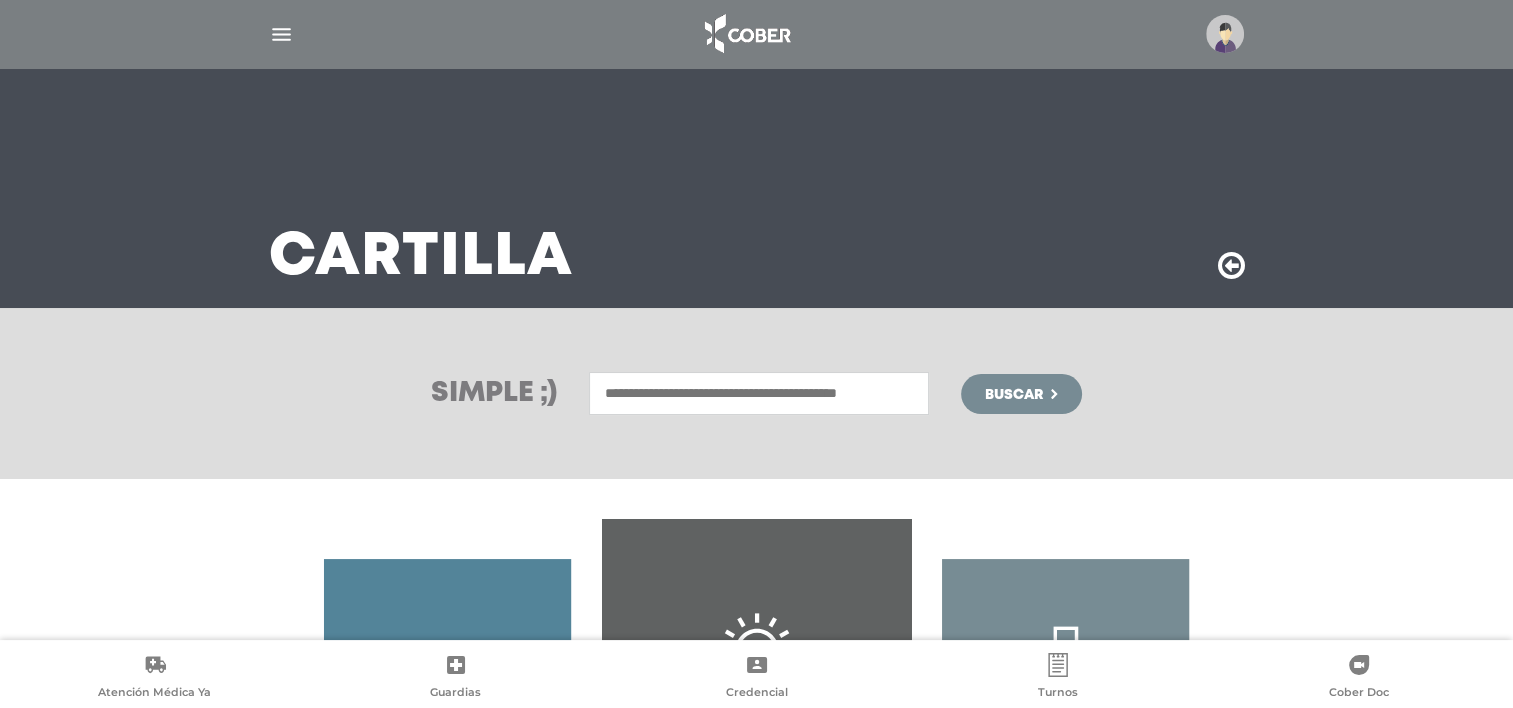 click at bounding box center (759, 393) 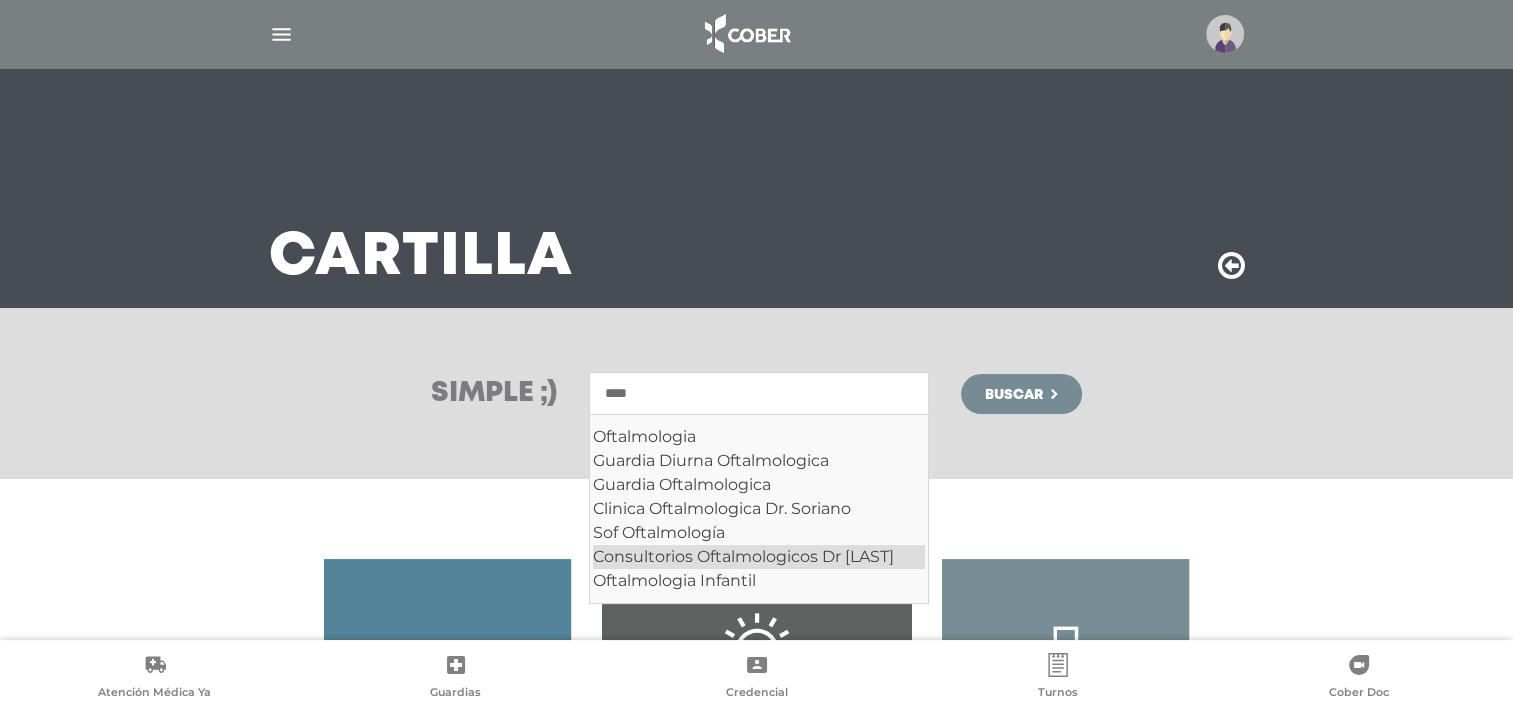 click on "Consultorios Oftalmologicos Dr [LAST]" at bounding box center [759, 557] 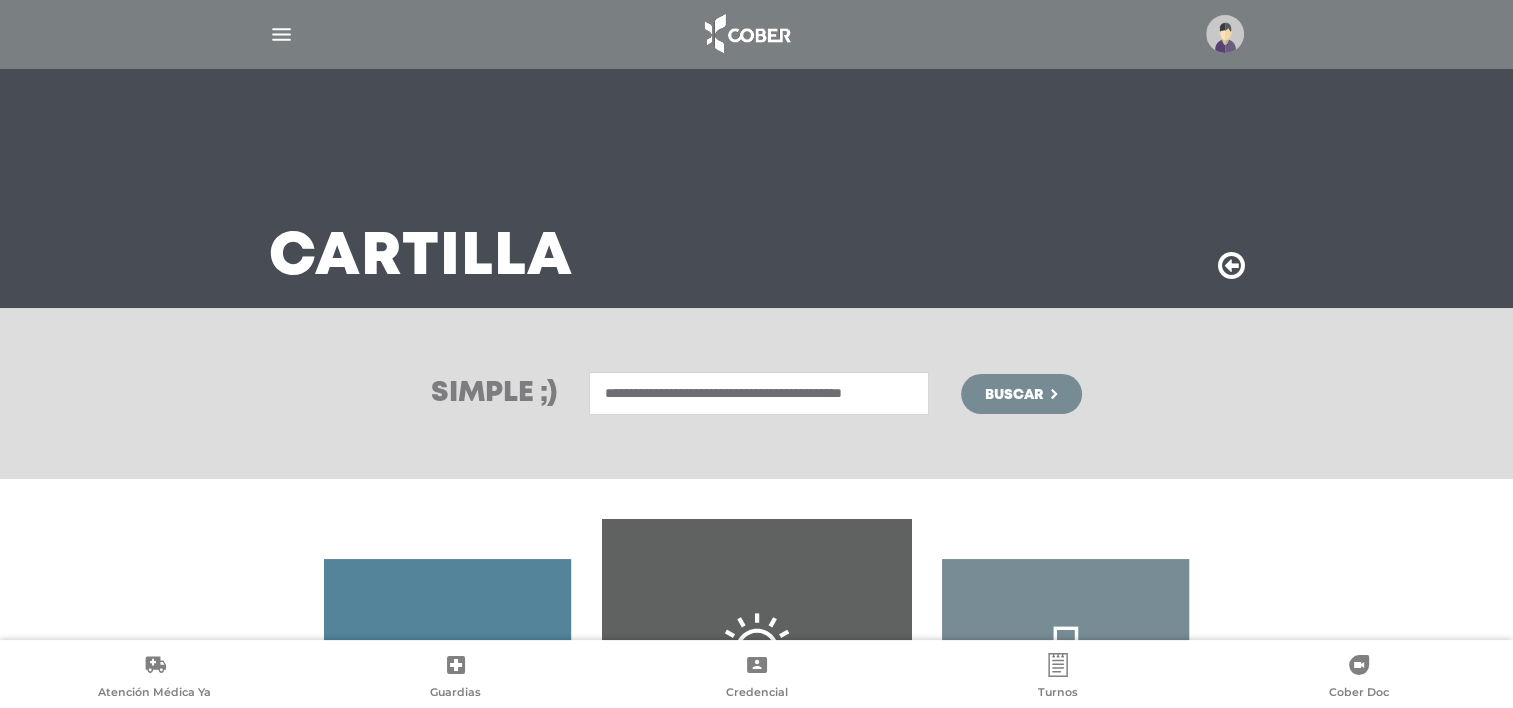 type on "**********" 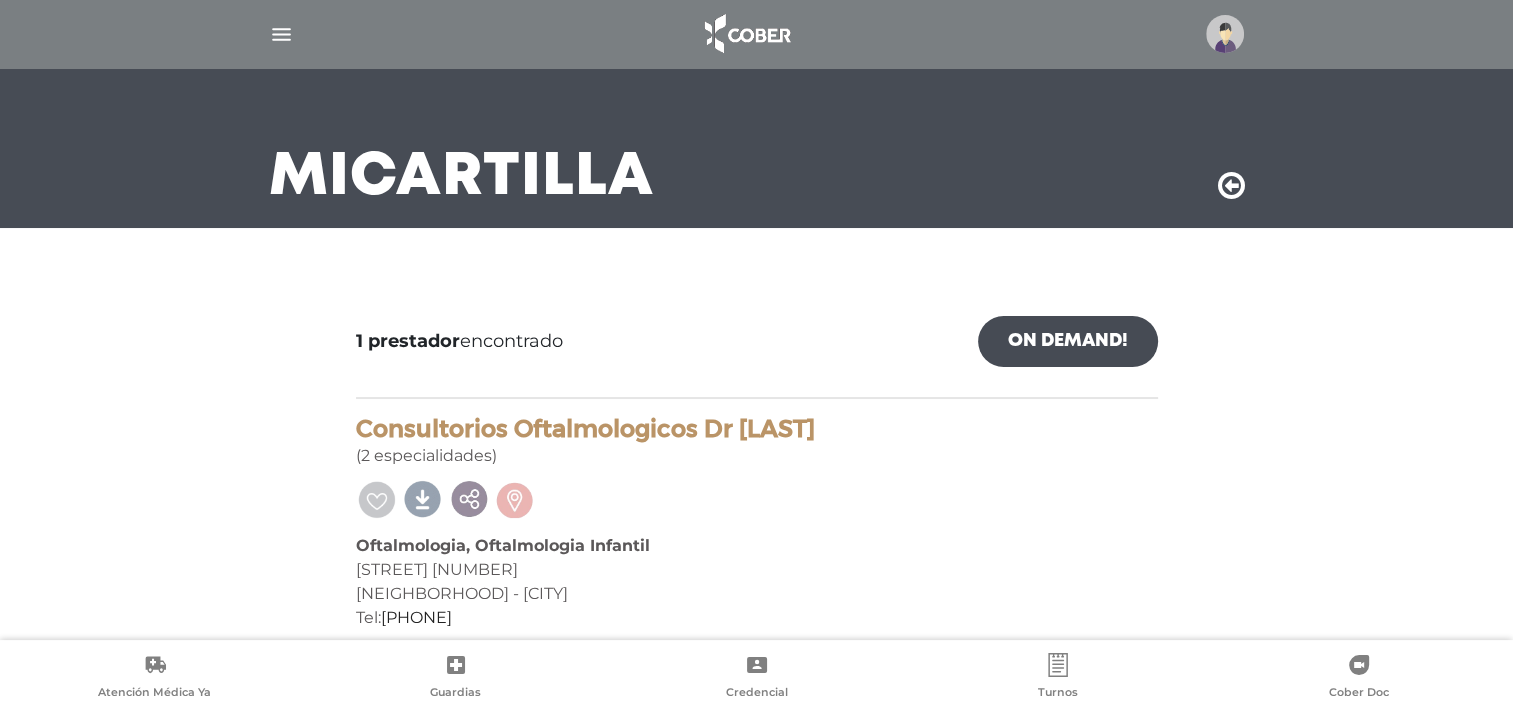 scroll, scrollTop: 103, scrollLeft: 0, axis: vertical 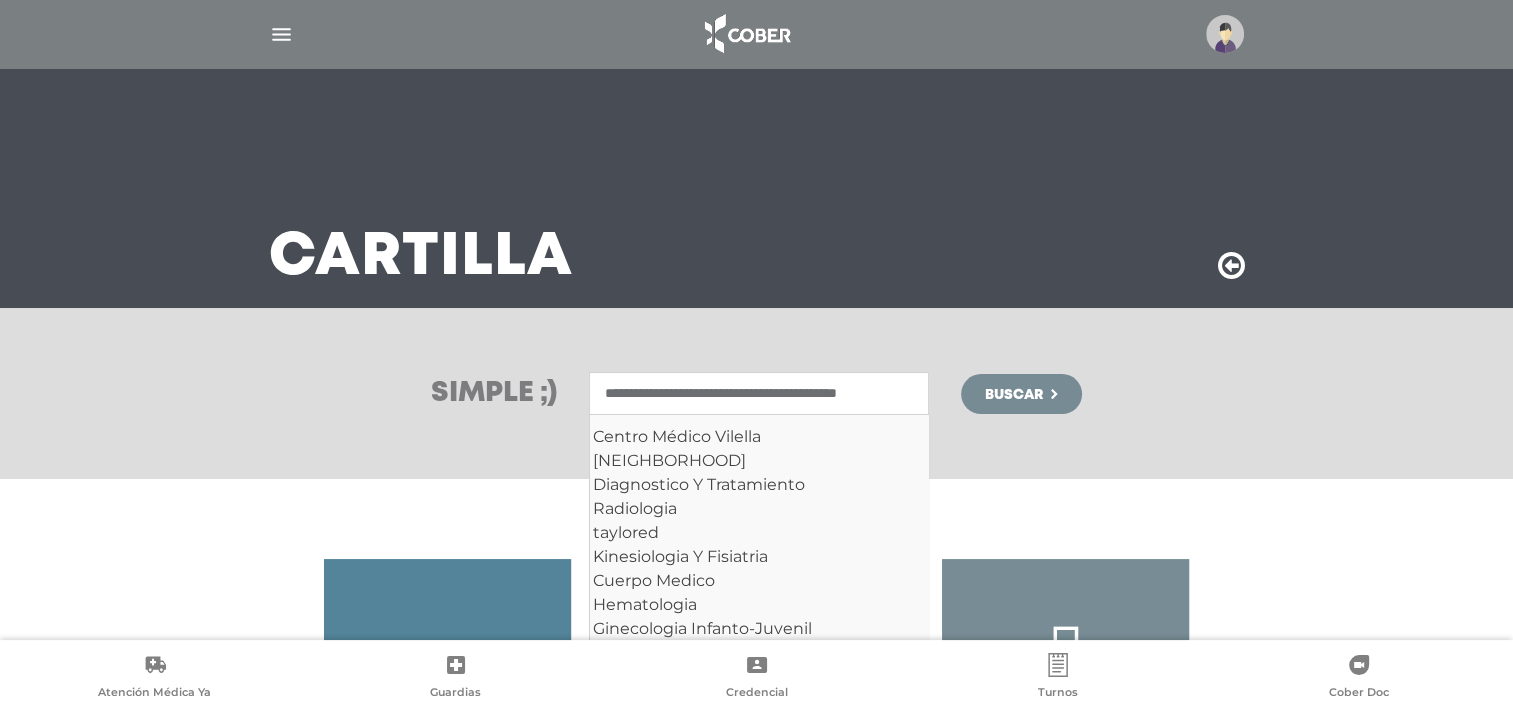 click on "**********" at bounding box center (759, 393) 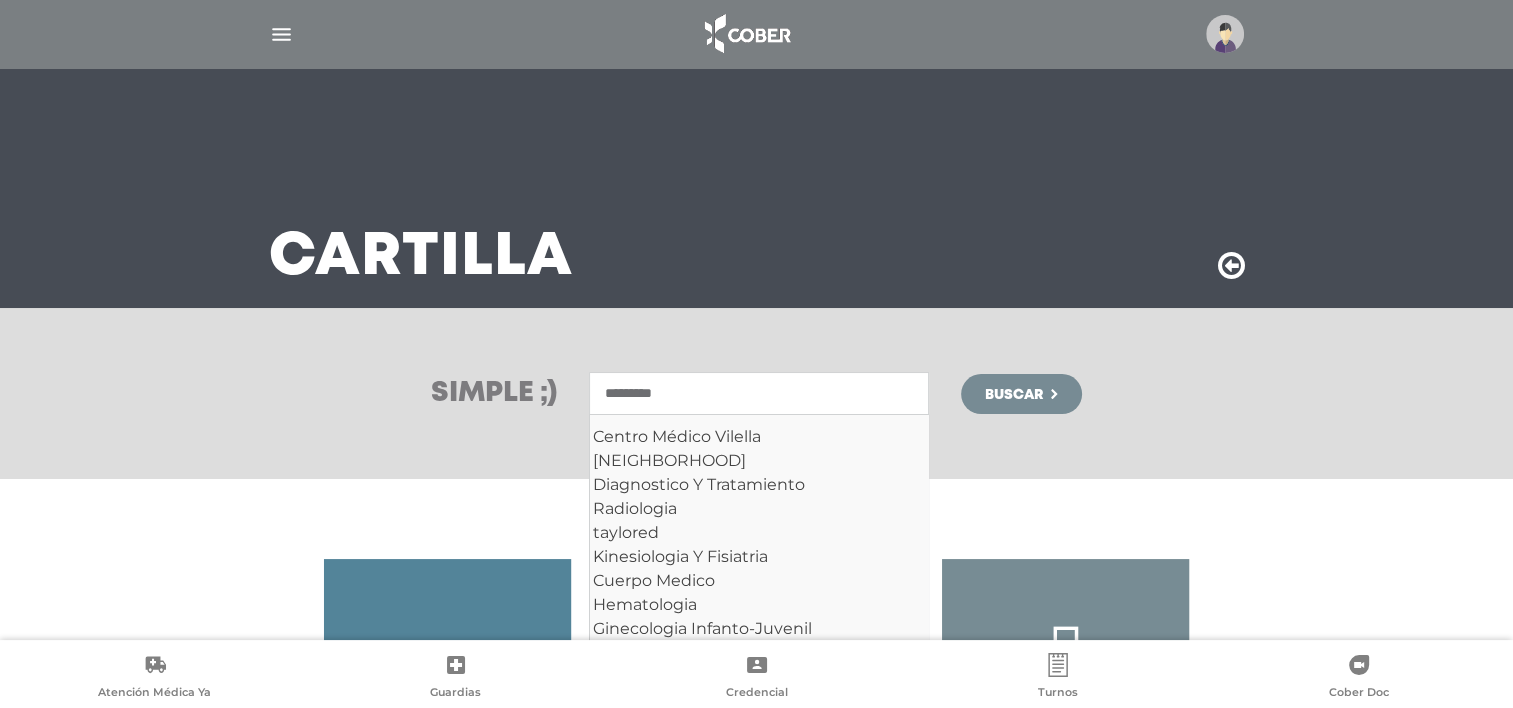 click on "********" at bounding box center (759, 393) 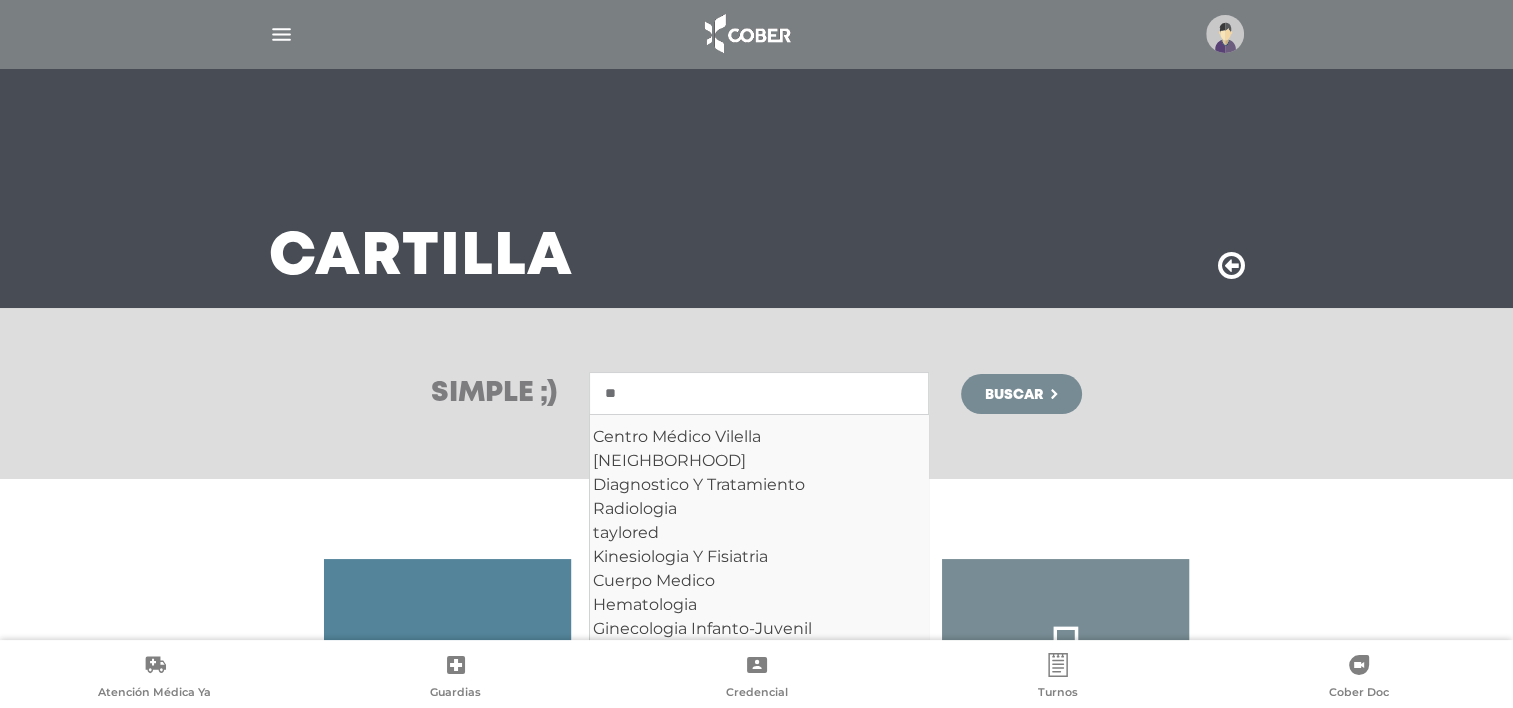 type on "*" 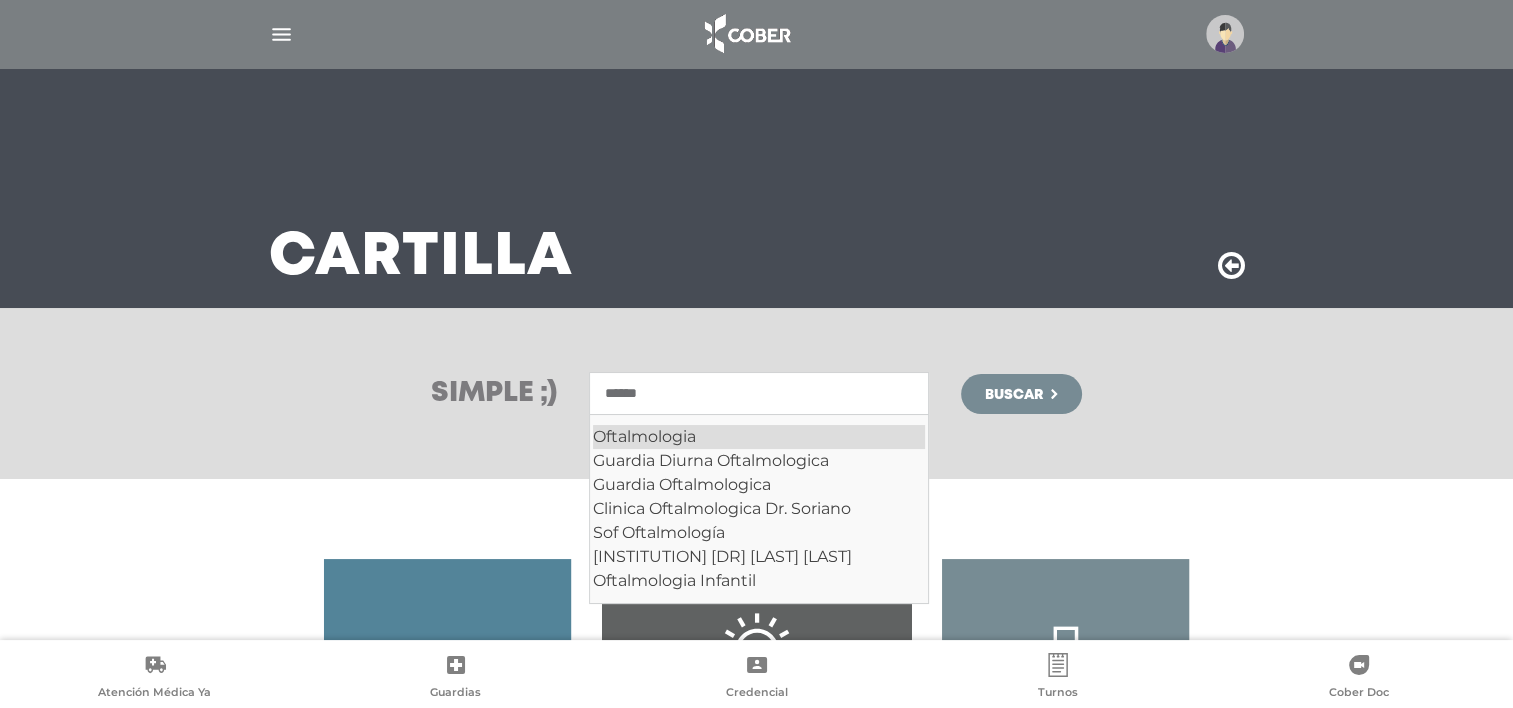 click on "Oftalmologia" at bounding box center (759, 437) 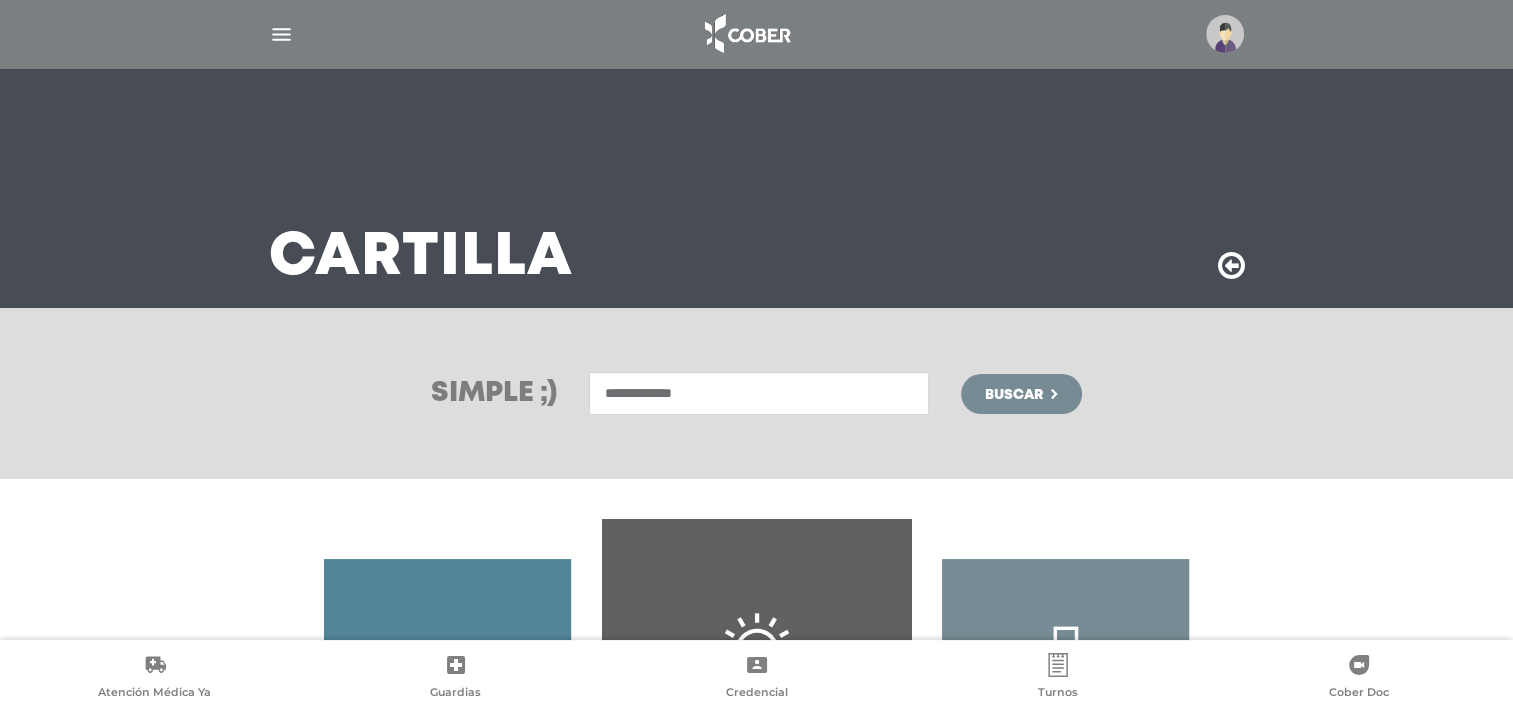 type on "**********" 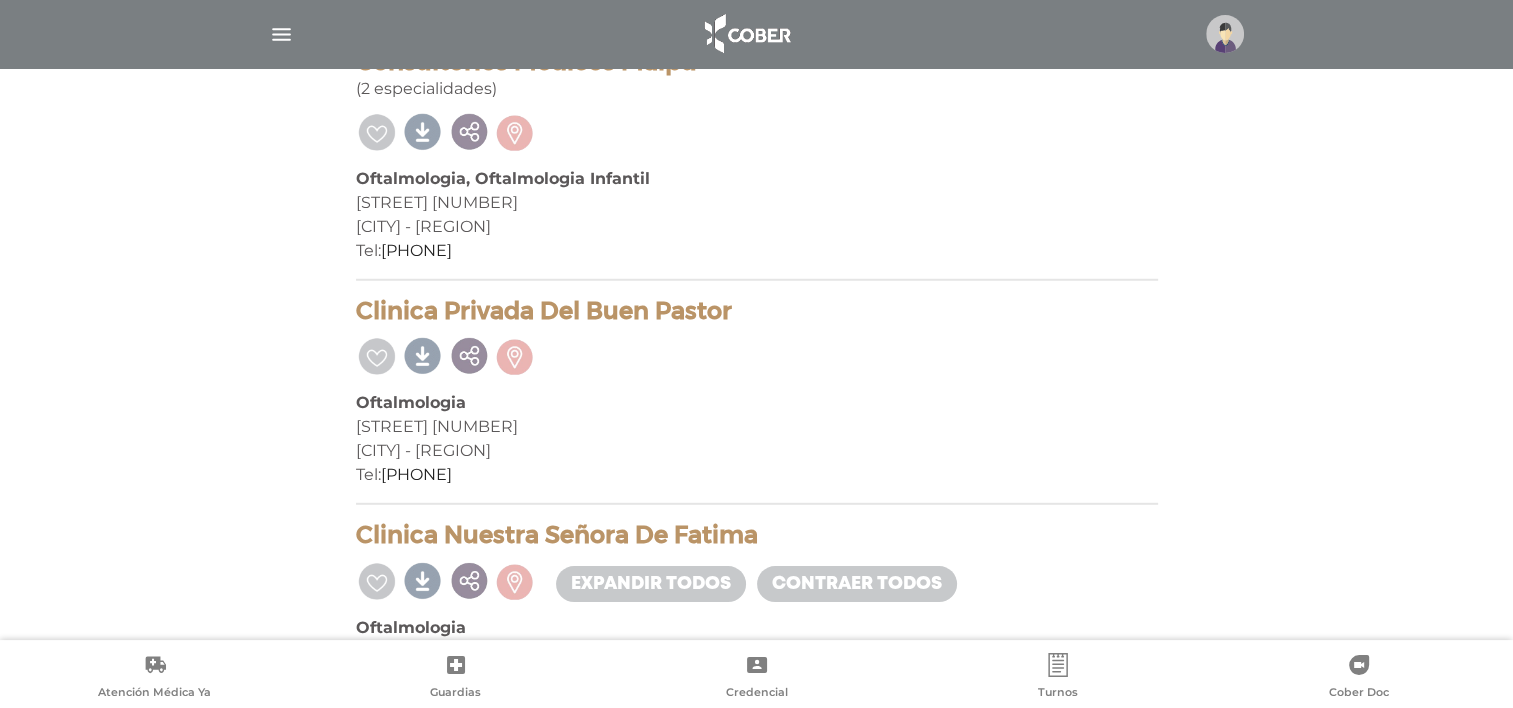 scroll, scrollTop: 5480, scrollLeft: 0, axis: vertical 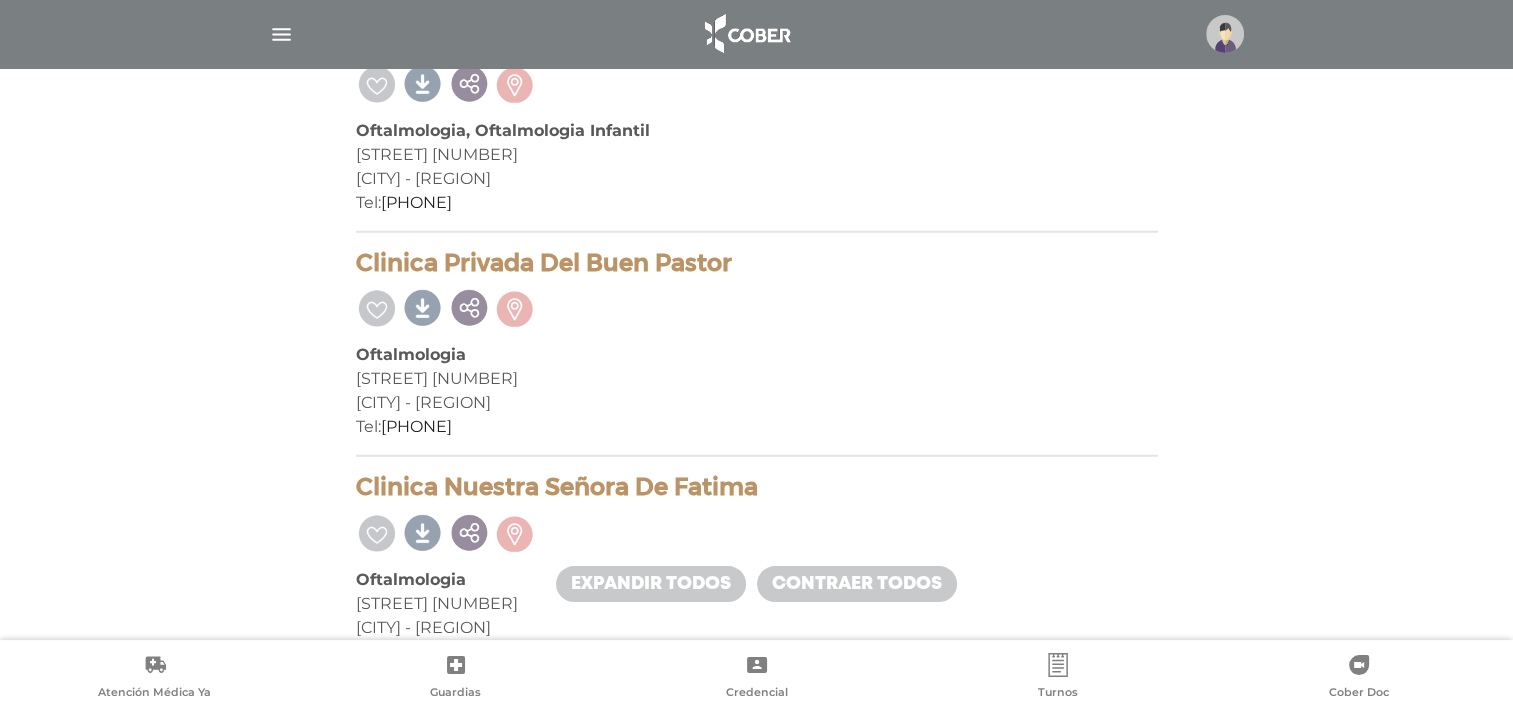 drag, startPoint x: 1461, startPoint y: 1, endPoint x: 97, endPoint y: 314, distance: 1399.4517 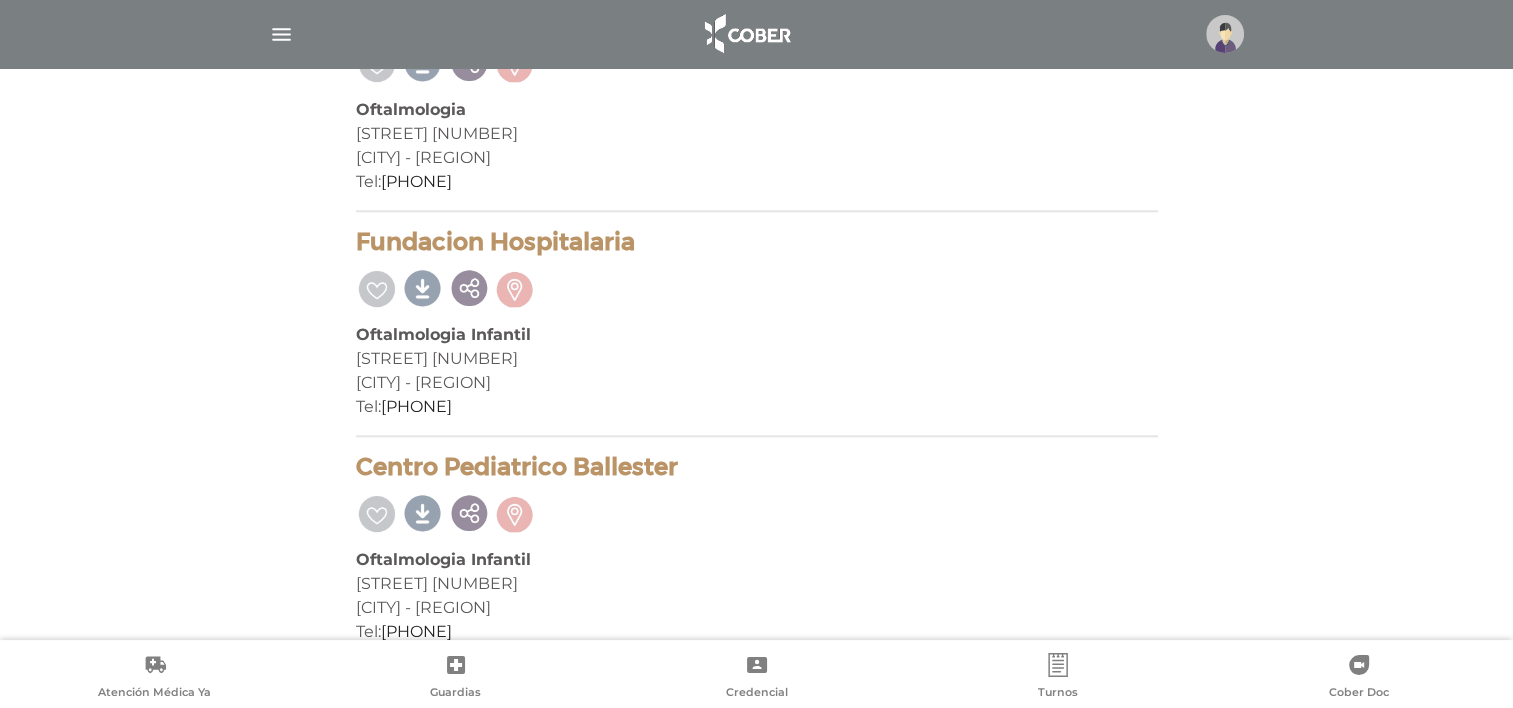 scroll, scrollTop: 17188, scrollLeft: 0, axis: vertical 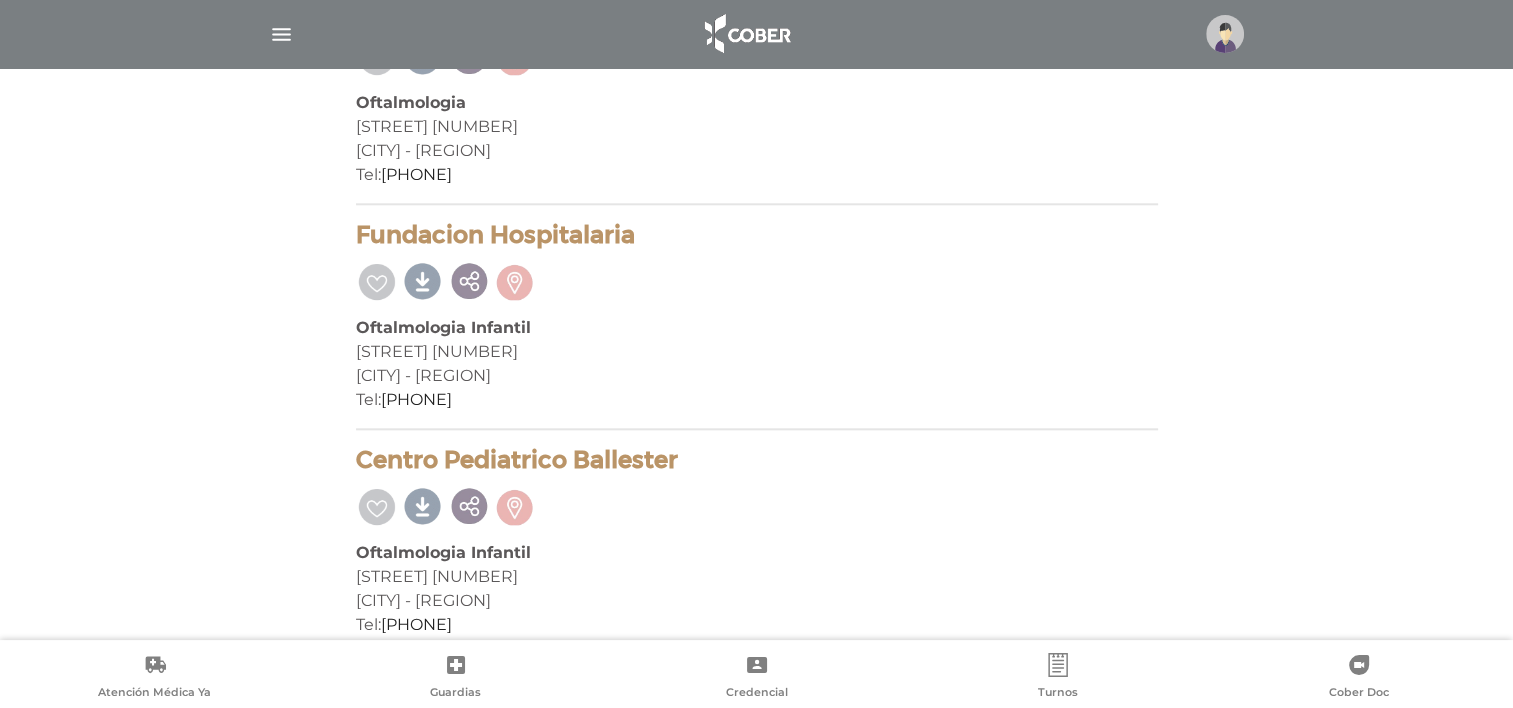 click at bounding box center (281, 34) 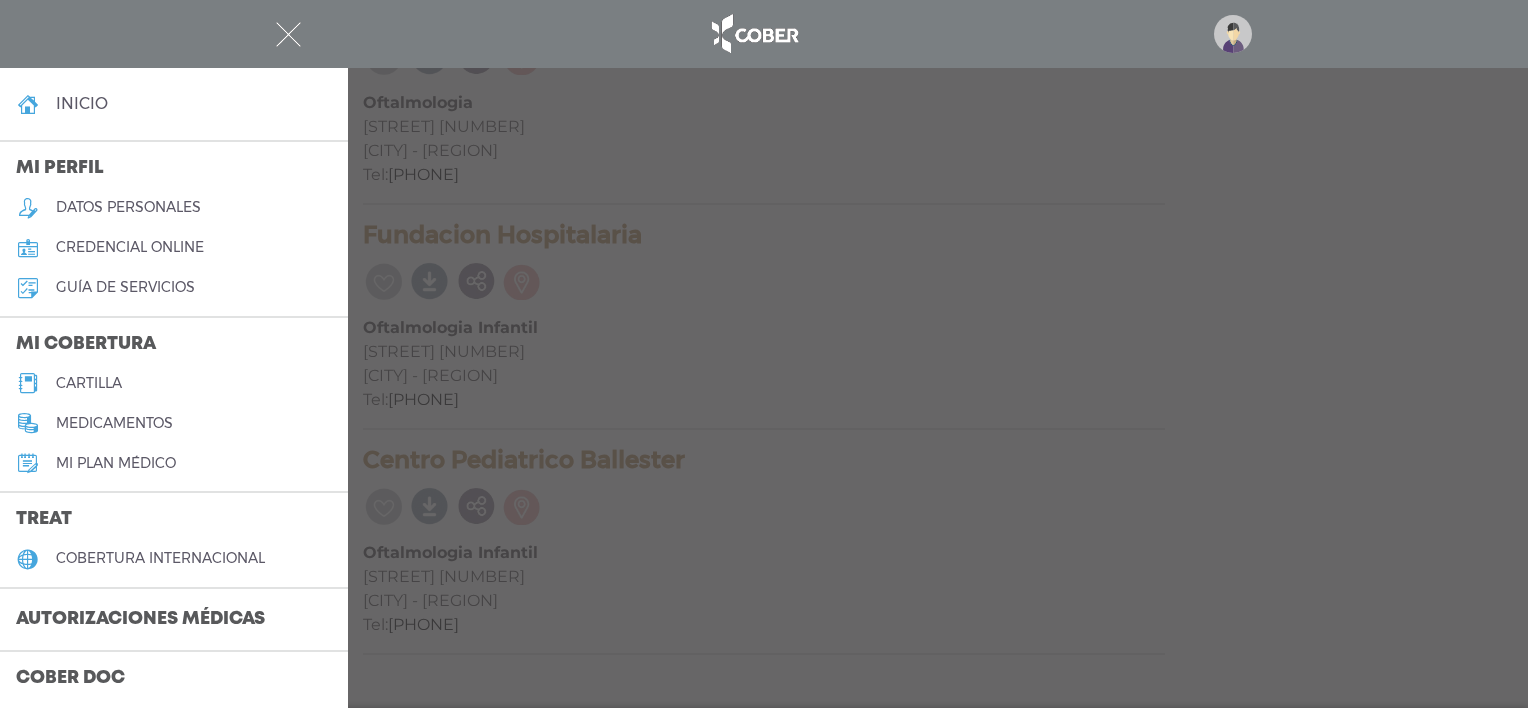 click at bounding box center (764, 354) 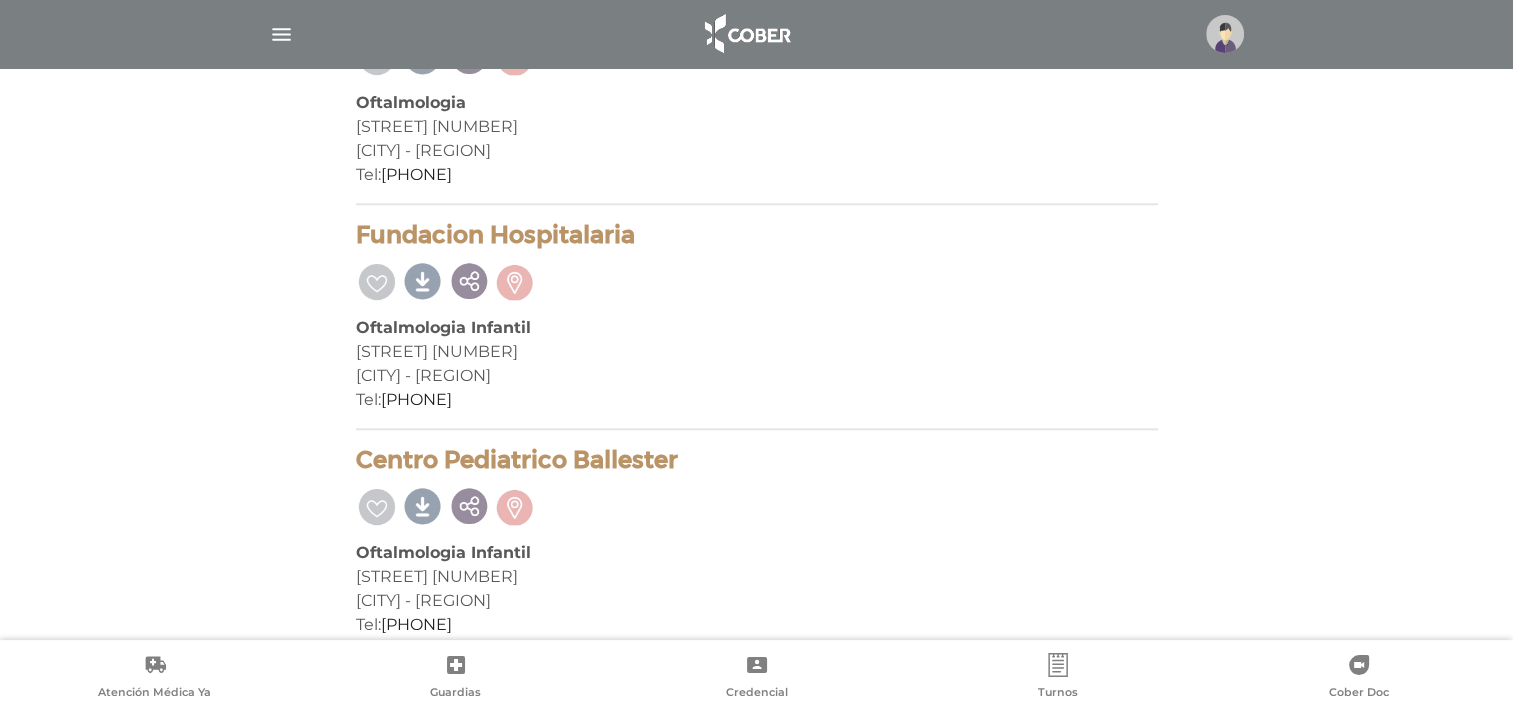 scroll, scrollTop: 1016, scrollLeft: 0, axis: vertical 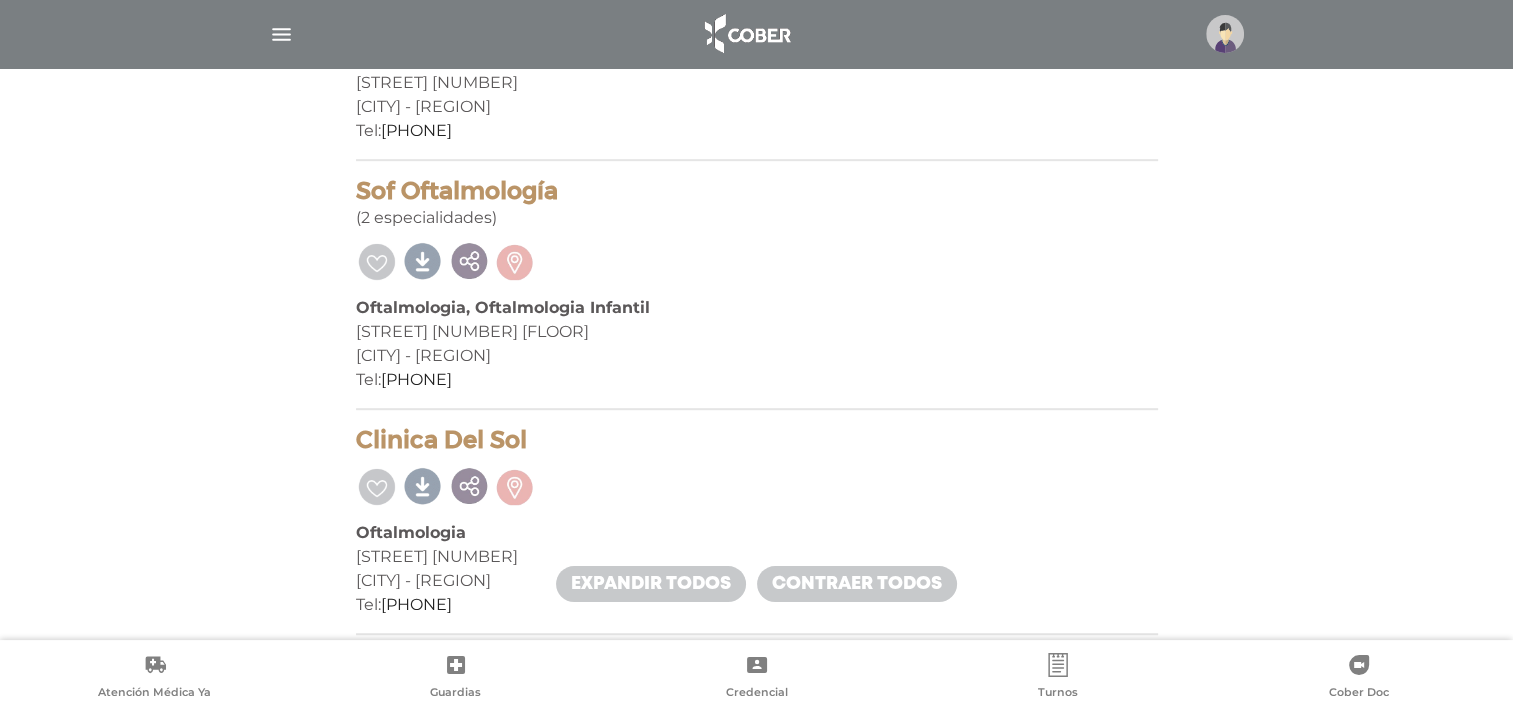 click at bounding box center (757, 484) 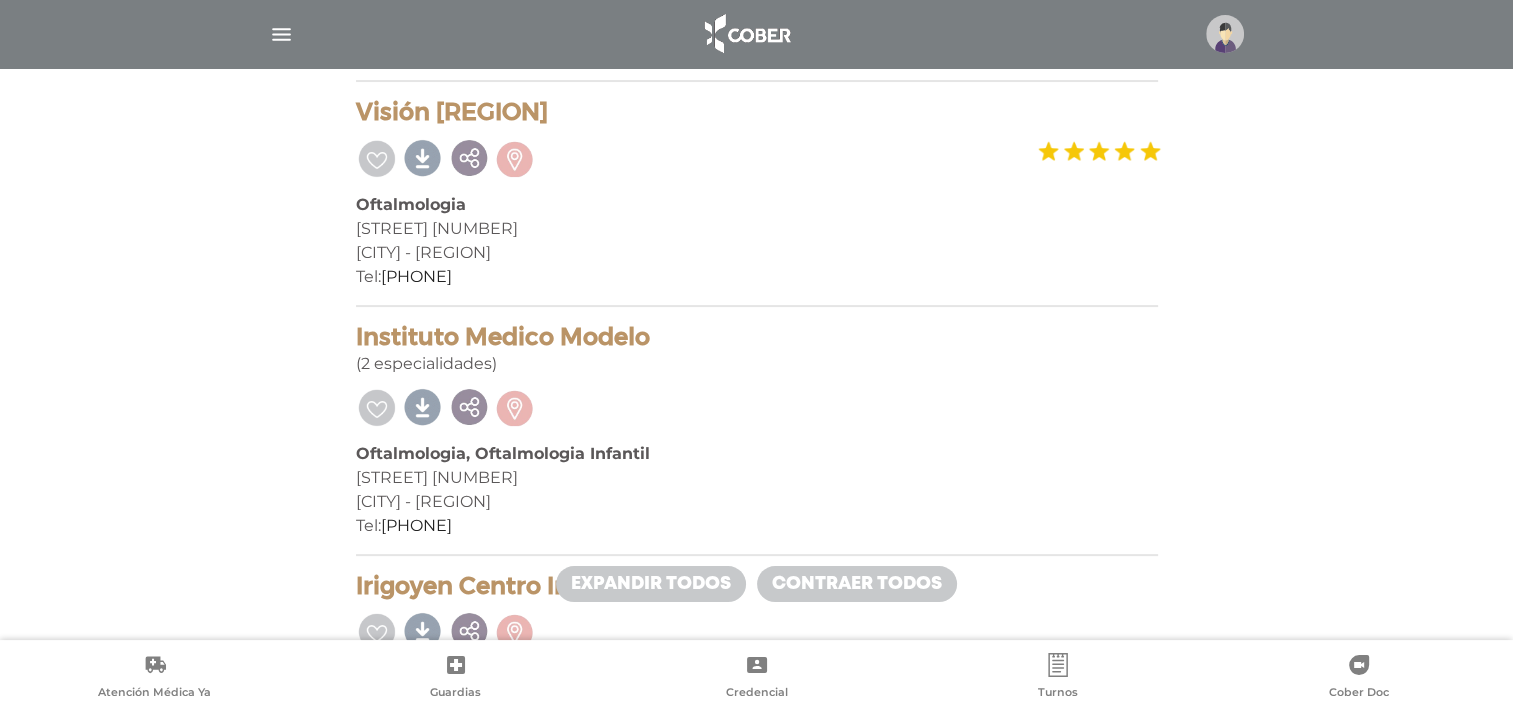 scroll, scrollTop: 0, scrollLeft: 0, axis: both 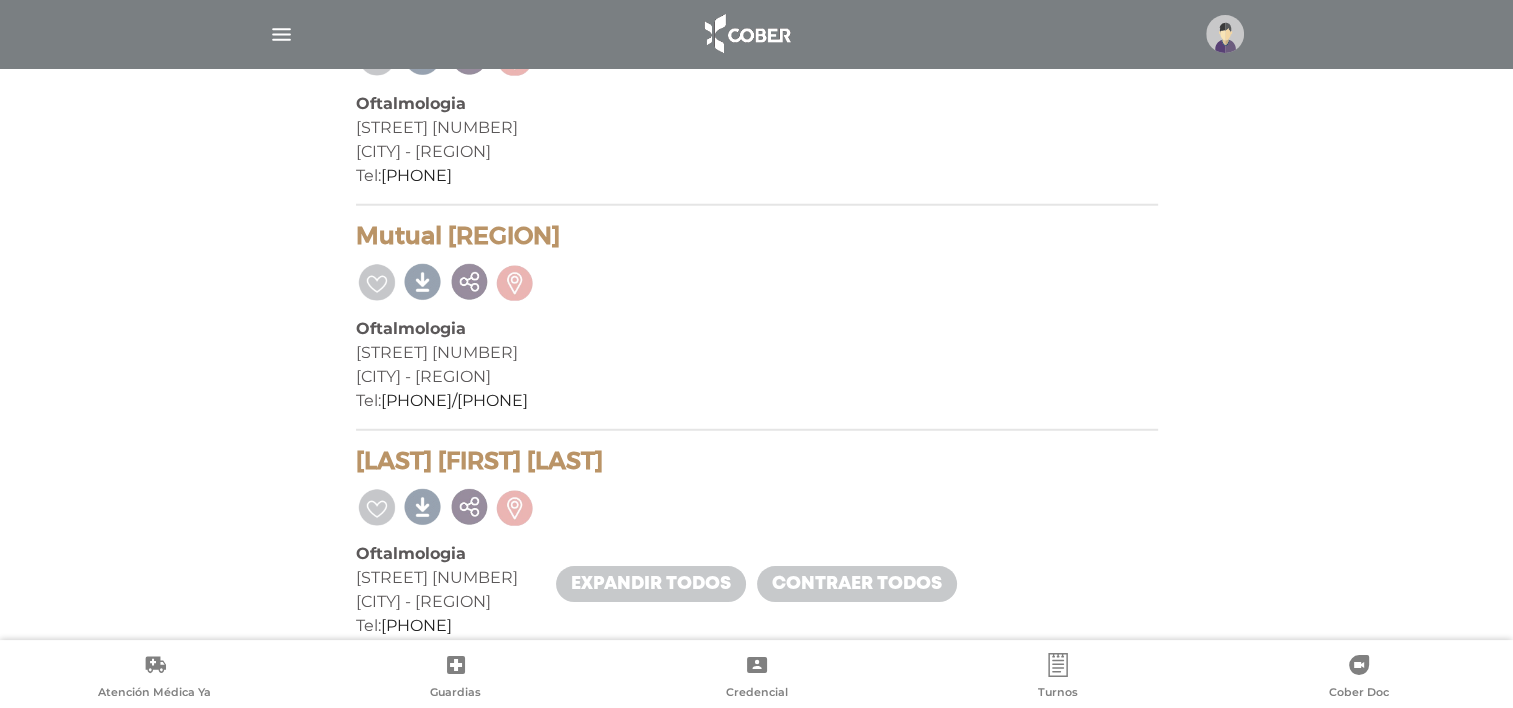 drag, startPoint x: 1106, startPoint y: 196, endPoint x: 1110, endPoint y: 148, distance: 48.166378 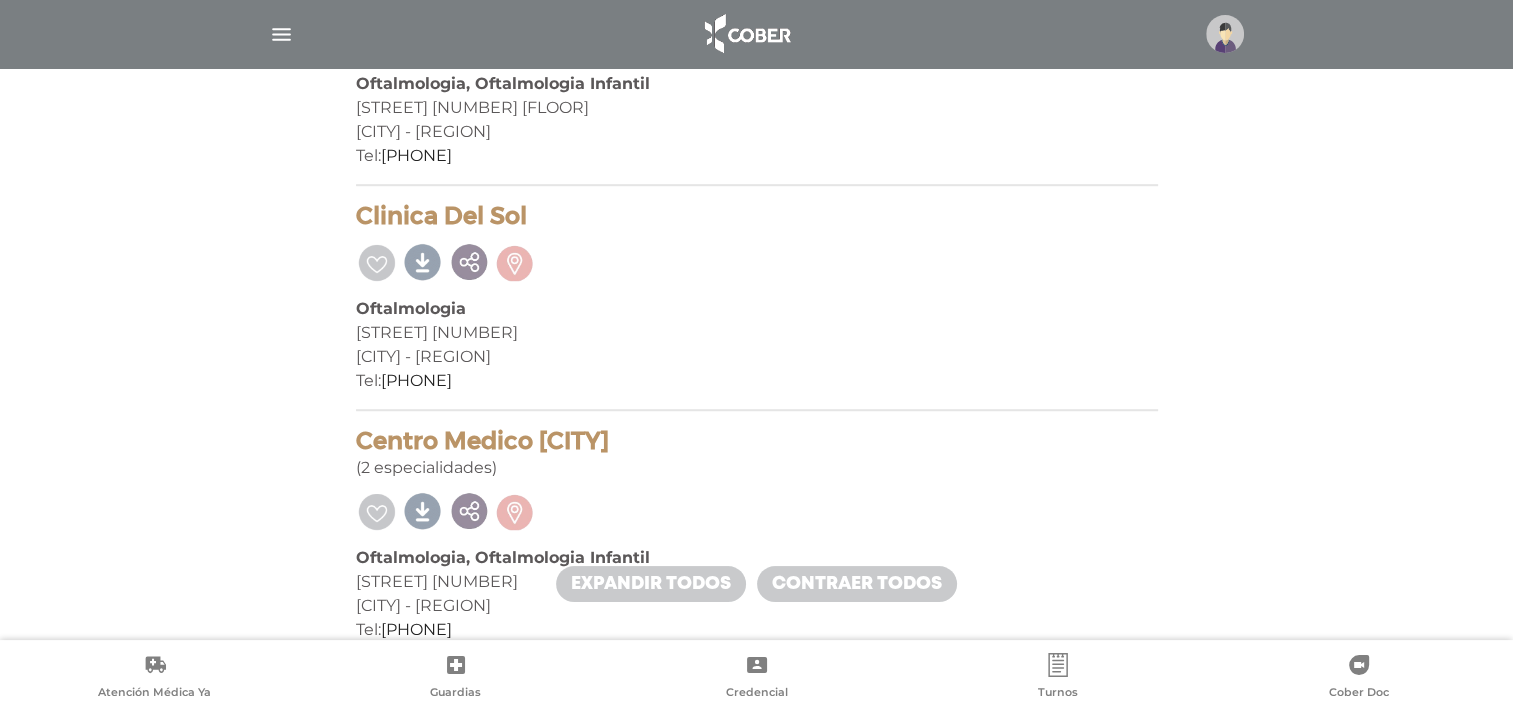 scroll, scrollTop: 17180, scrollLeft: 0, axis: vertical 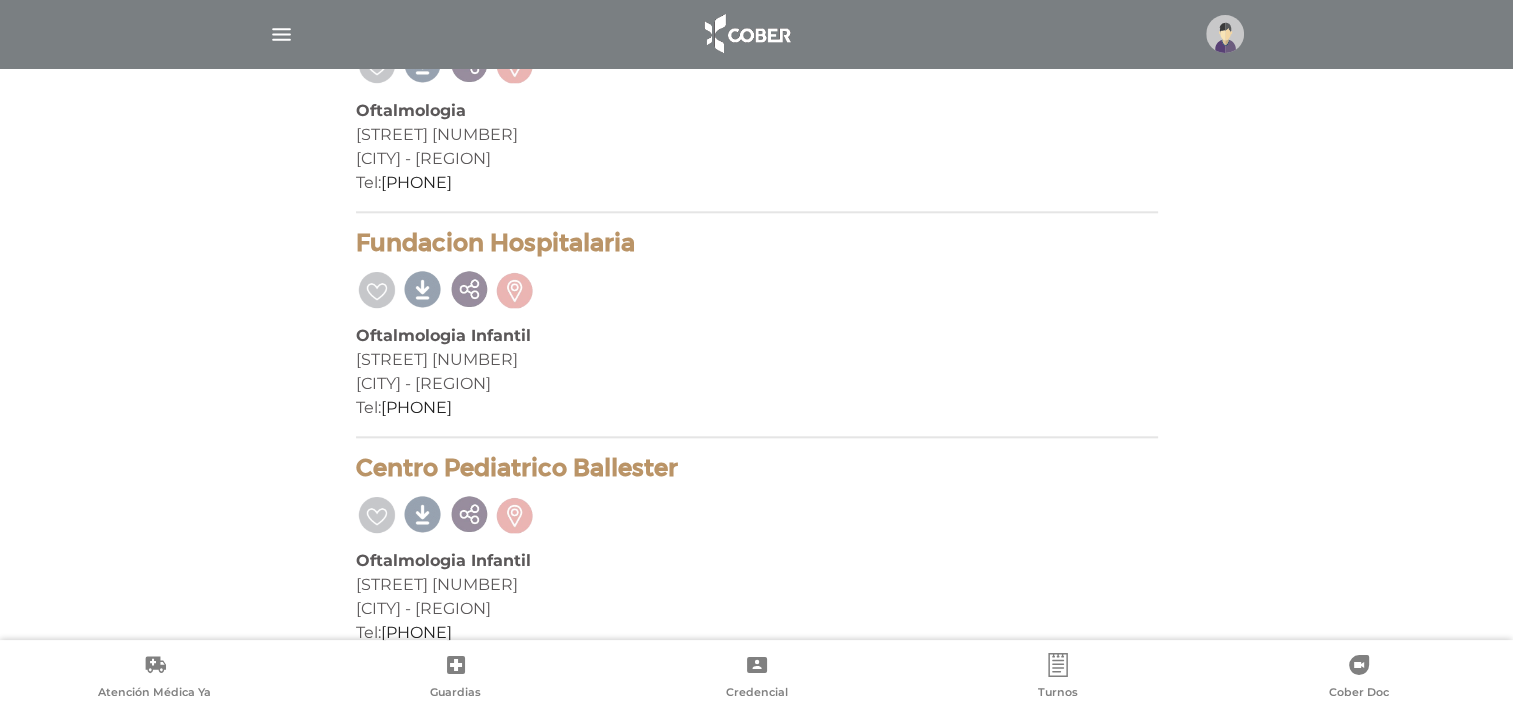 click on "75 prestadores  encontrados
On Demand!
mostrar en mi área
Mostrar en mapa
Demasiados resultados. Refiná la búsqueda para cargar el mapa.
cargando mapa
Visión Norte
Oftalmologia 											 Guido Spano 89 											 Acassuso - GBA NORTE 											 Tel:  11-6307-5473
Instituto Medico Modelo" at bounding box center (757, -8073) 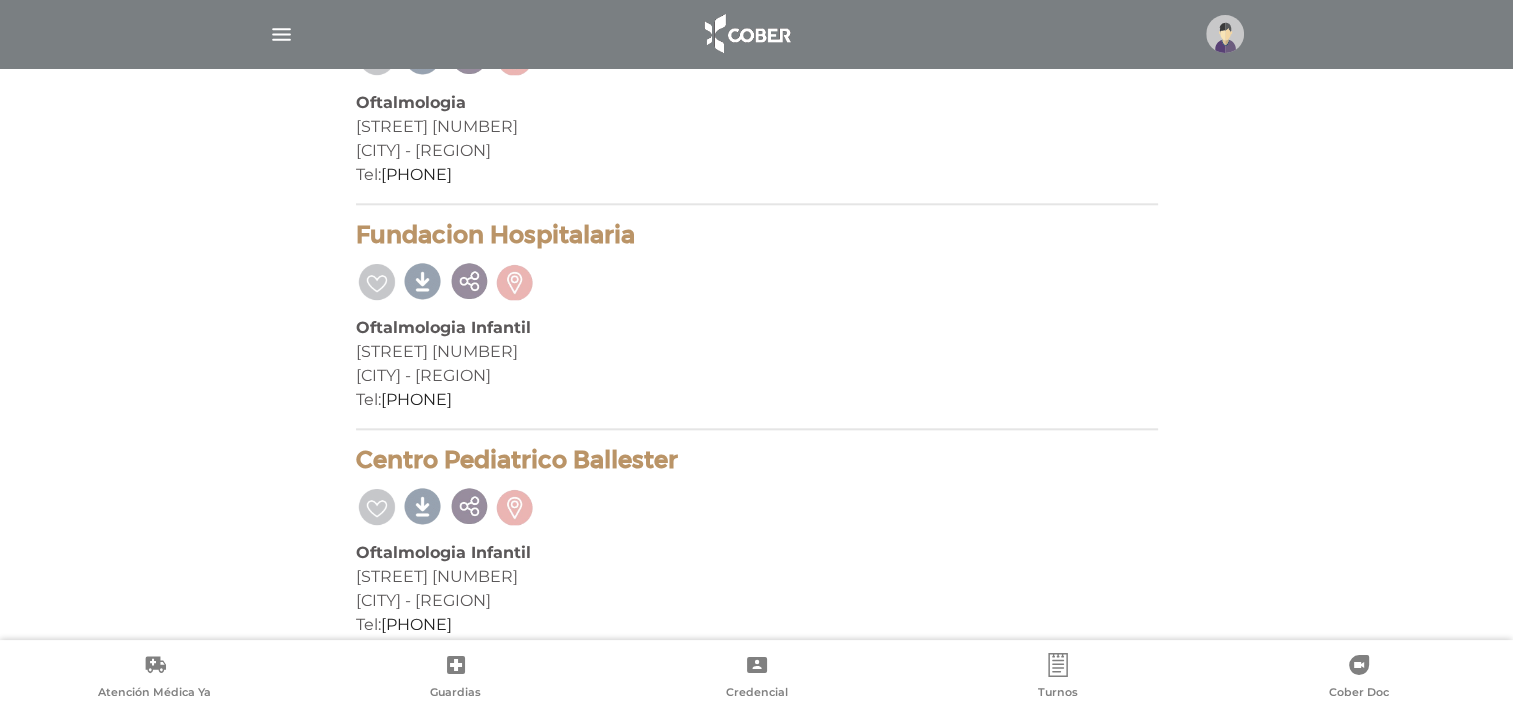 scroll, scrollTop: 7696, scrollLeft: 0, axis: vertical 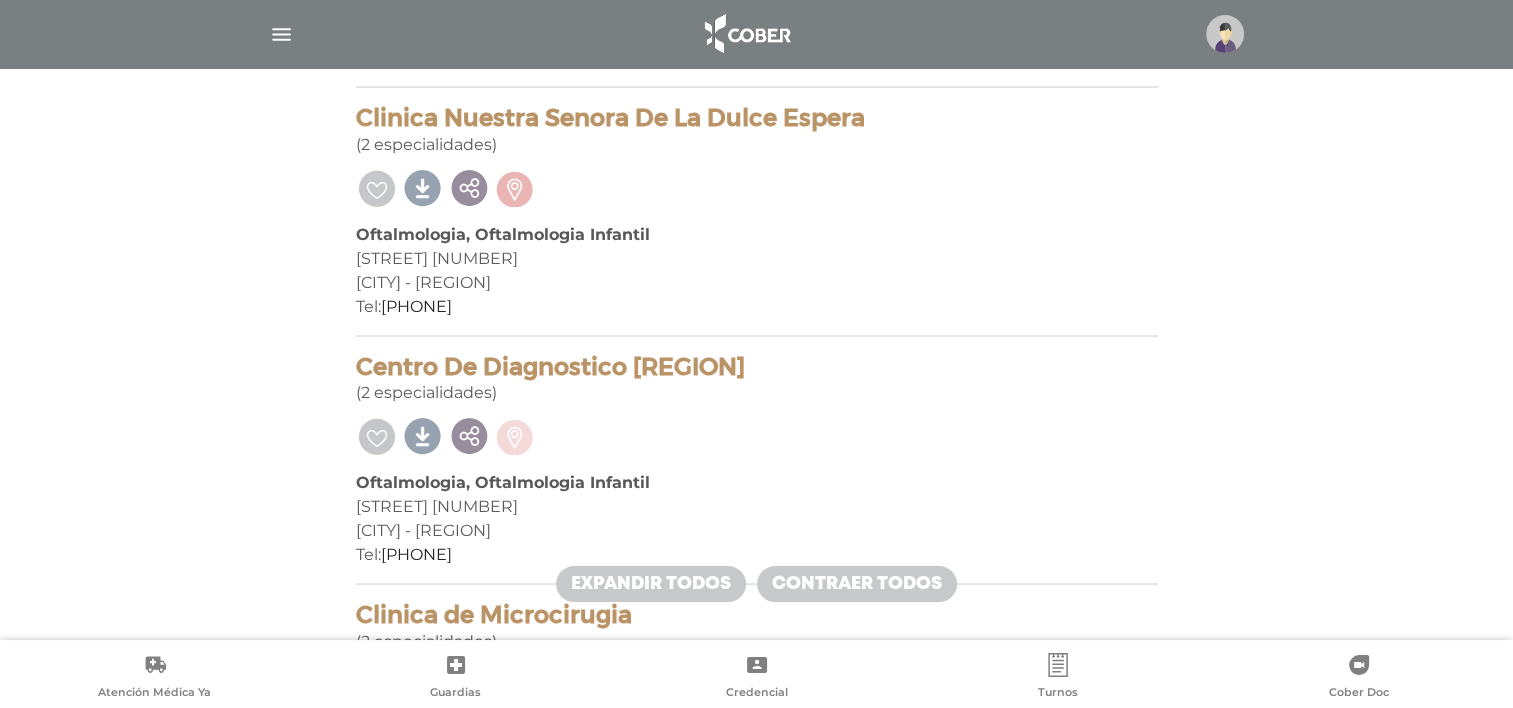 click at bounding box center [515, 434] 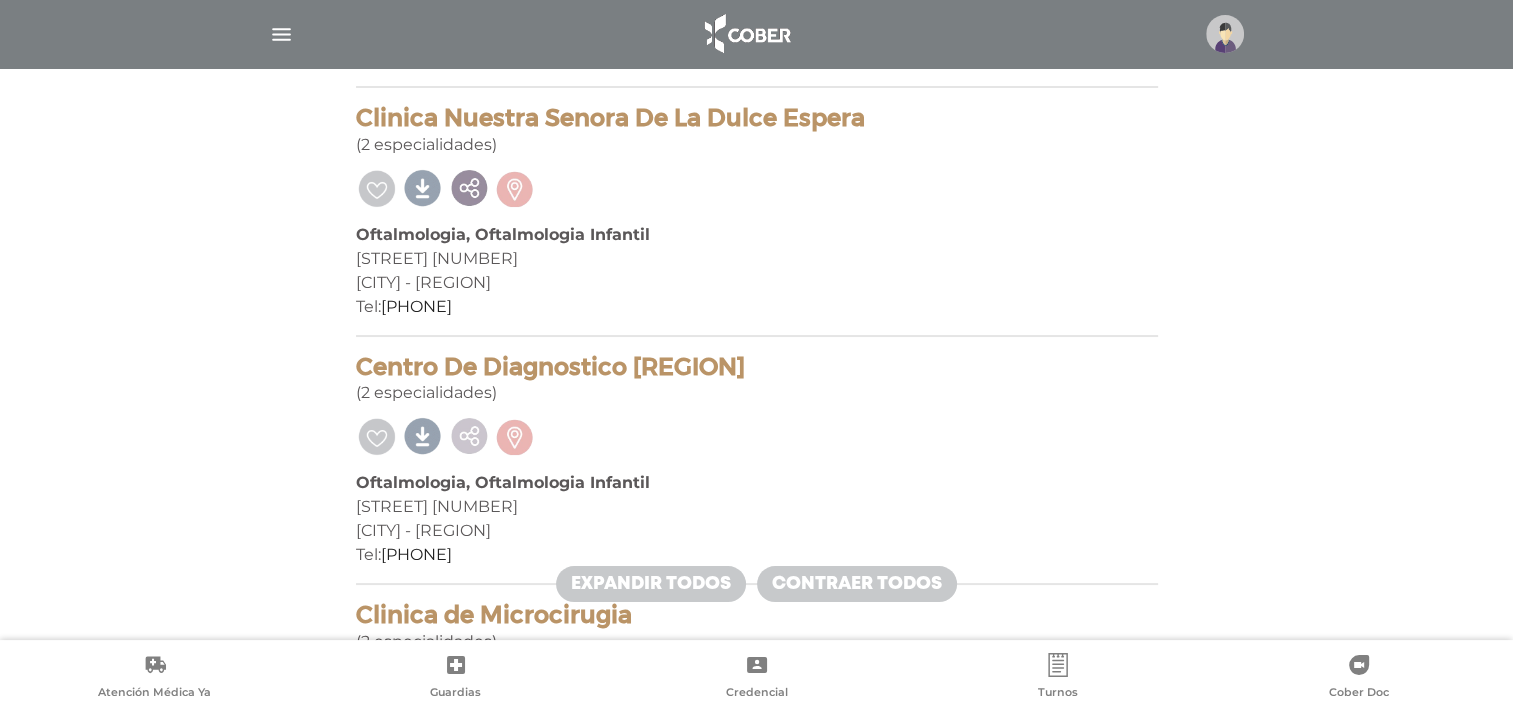 click at bounding box center [469, 434] 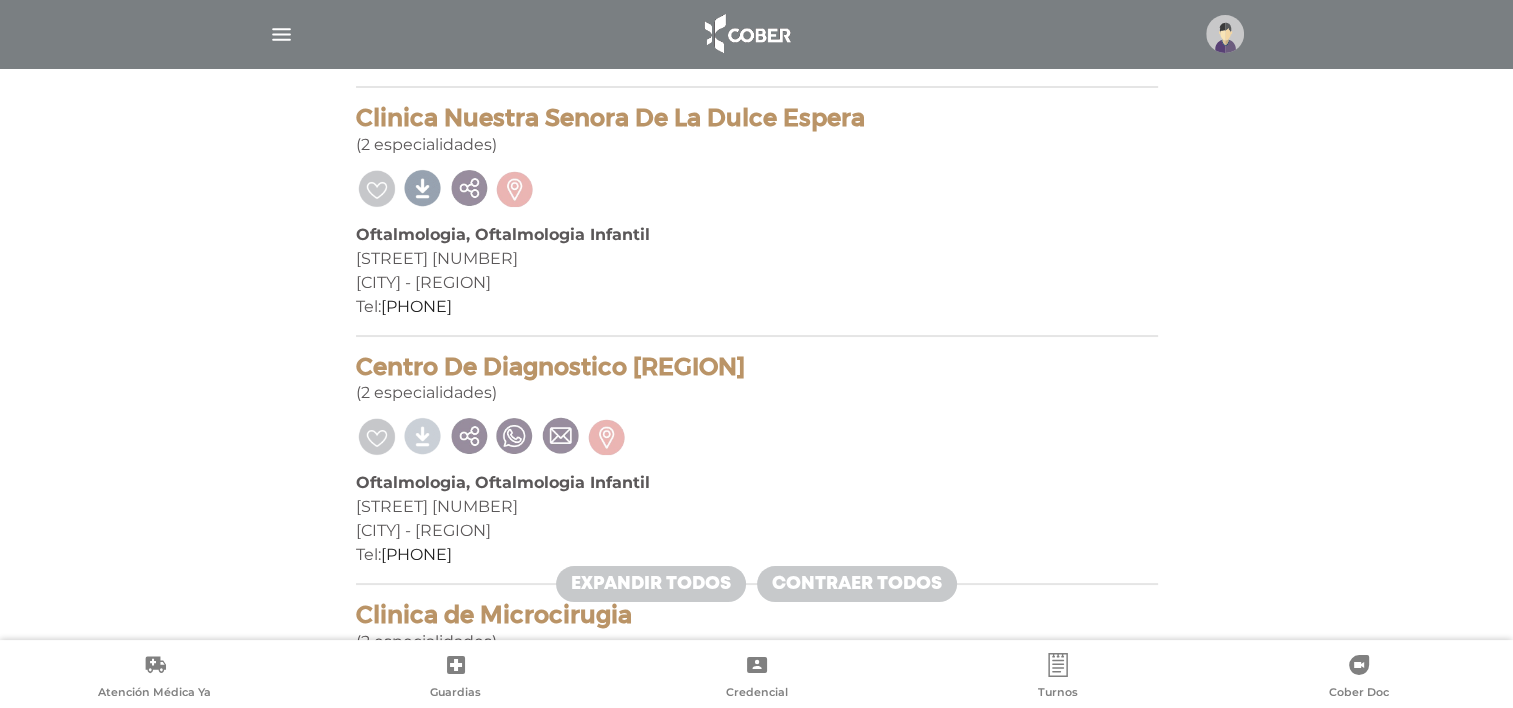 click at bounding box center [423, 434] 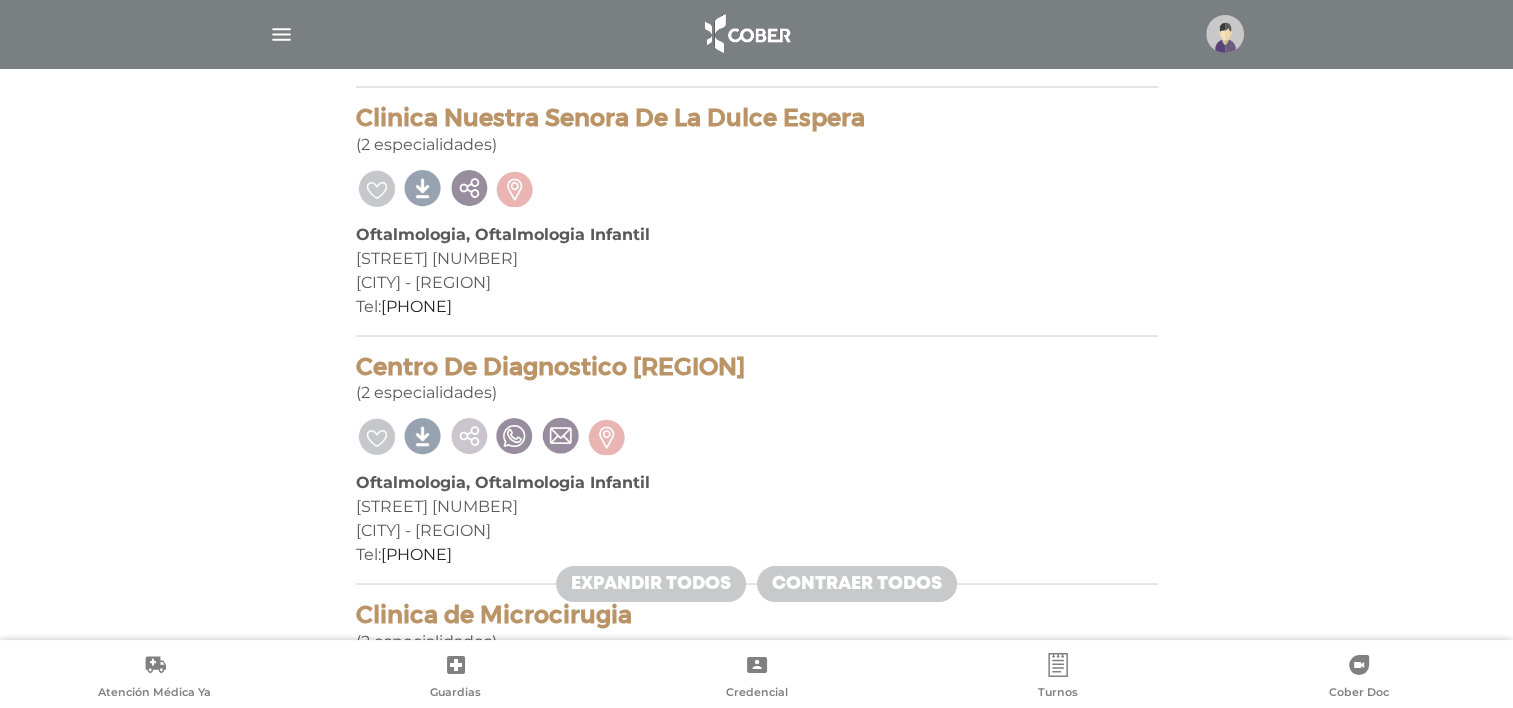 click at bounding box center (469, 434) 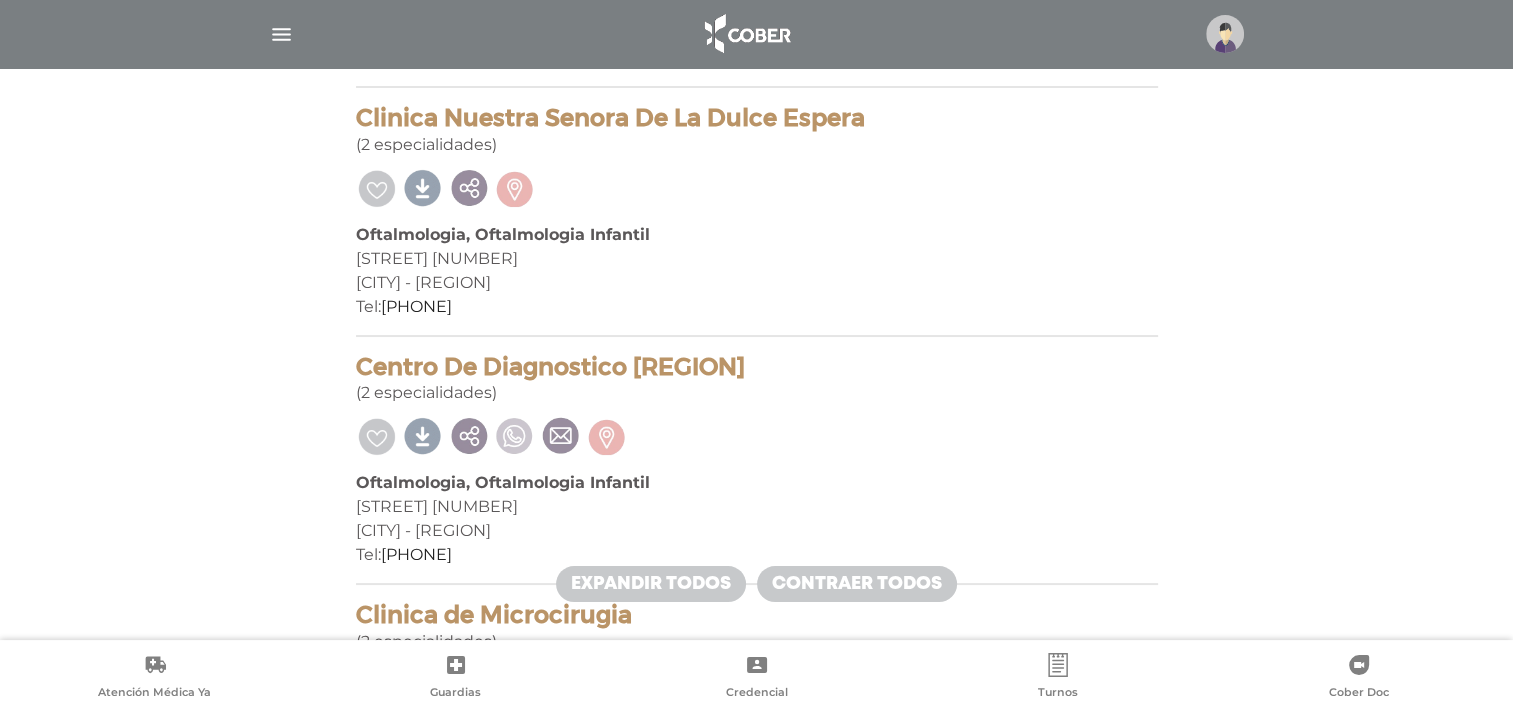 click at bounding box center [515, 434] 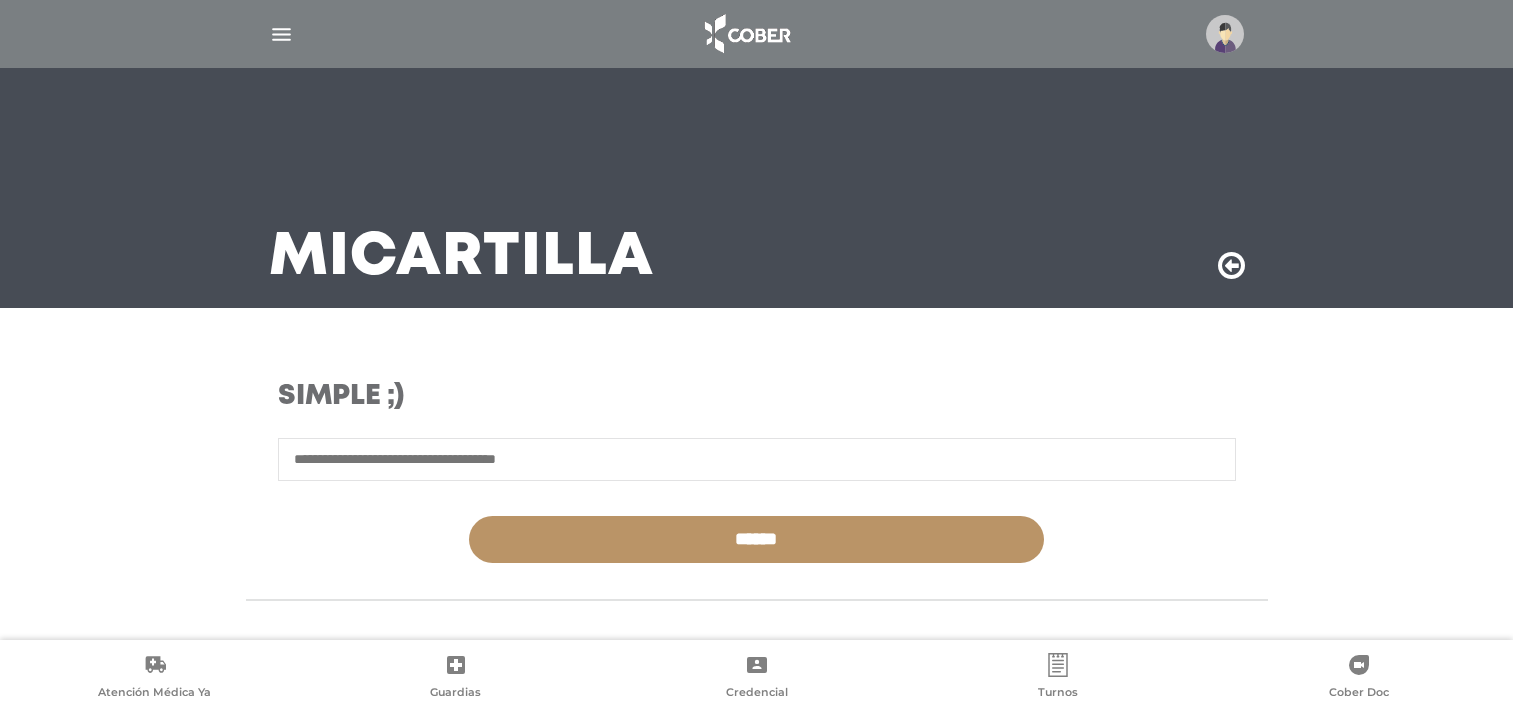 scroll, scrollTop: 0, scrollLeft: 0, axis: both 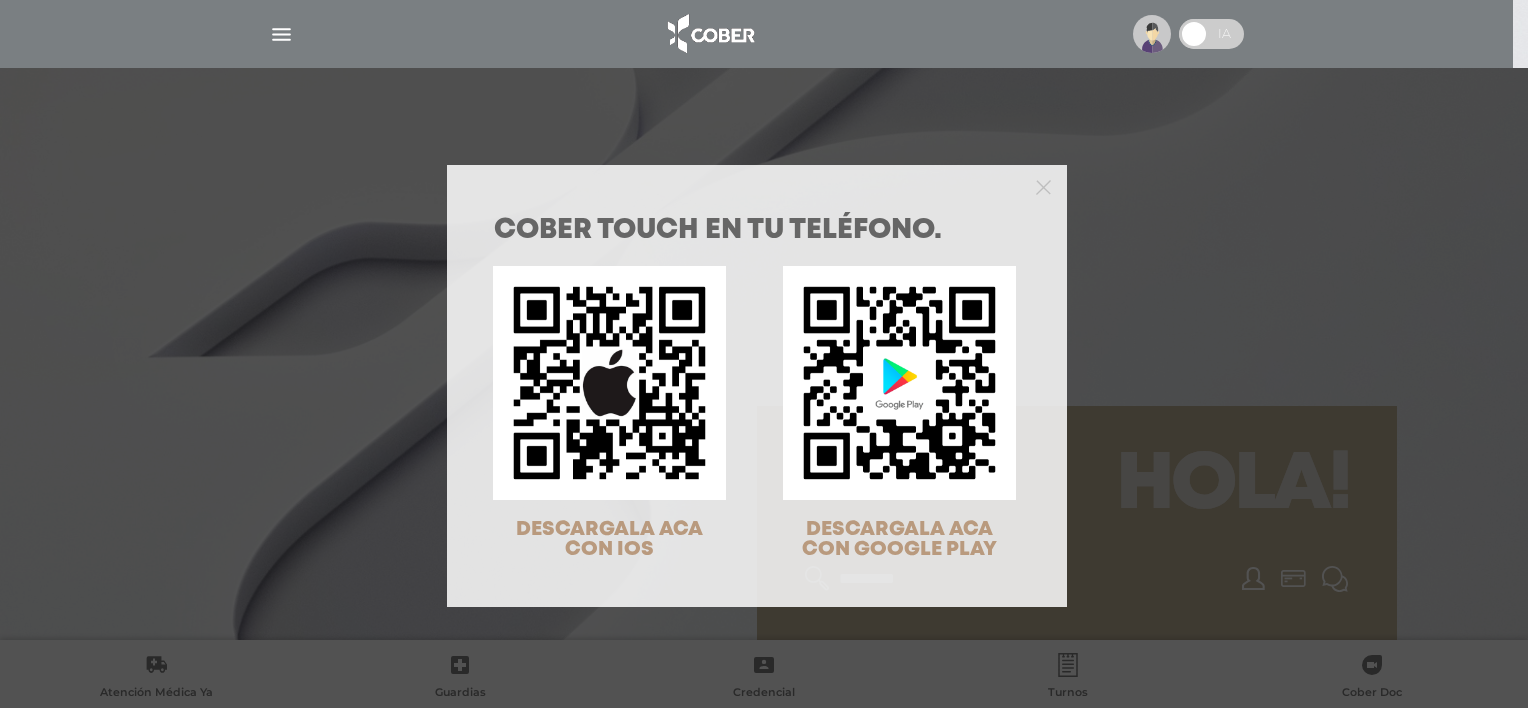 click at bounding box center (757, 185) 